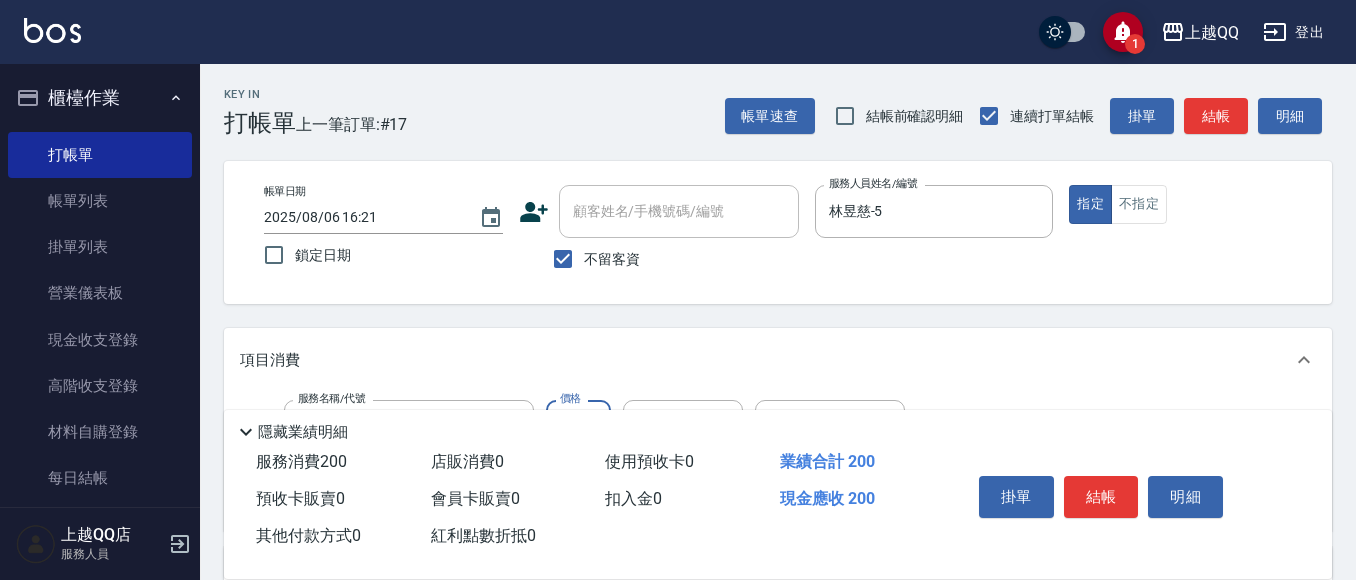scroll, scrollTop: 0, scrollLeft: 0, axis: both 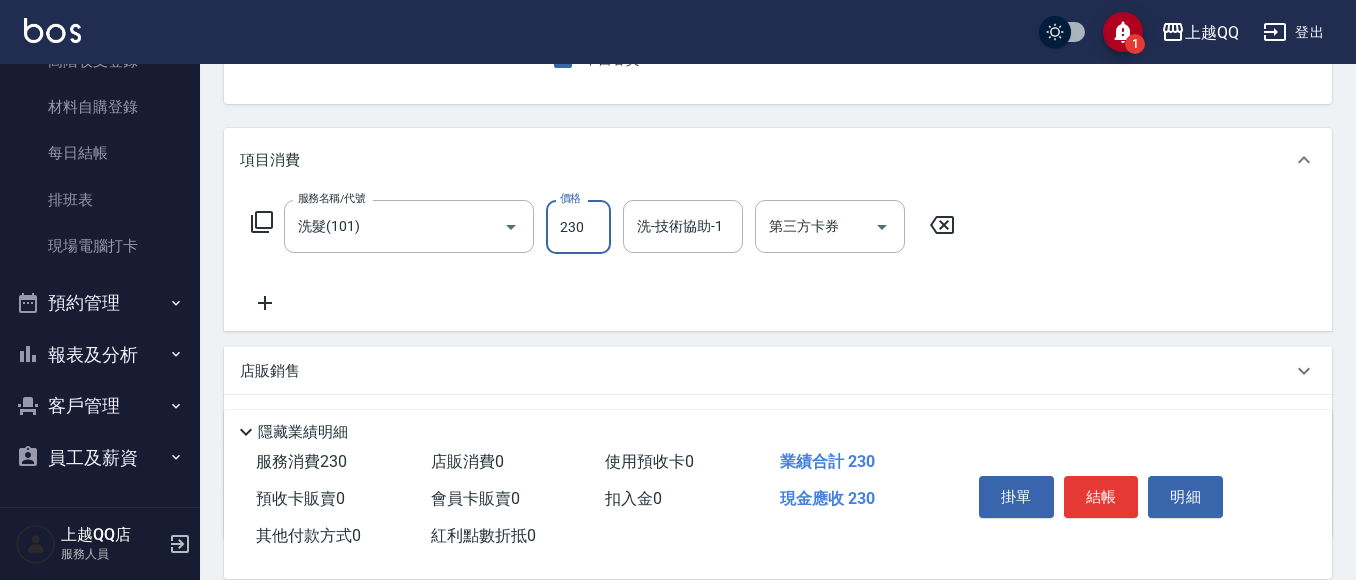 type on "230" 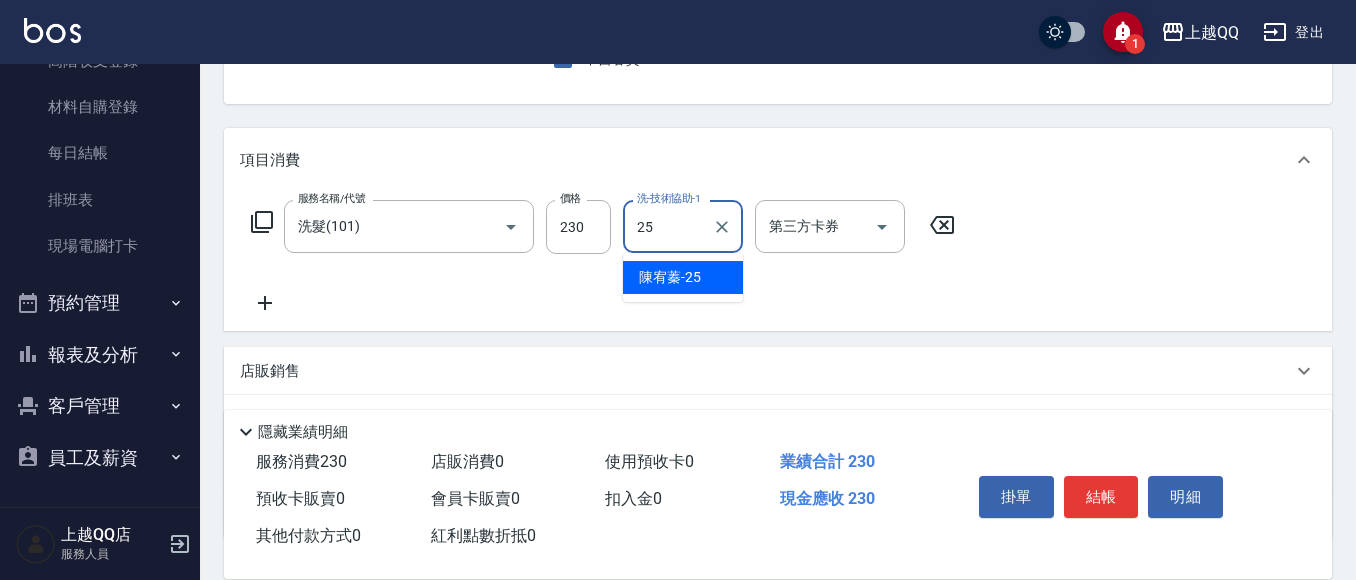 type on "陳宥蓁-25" 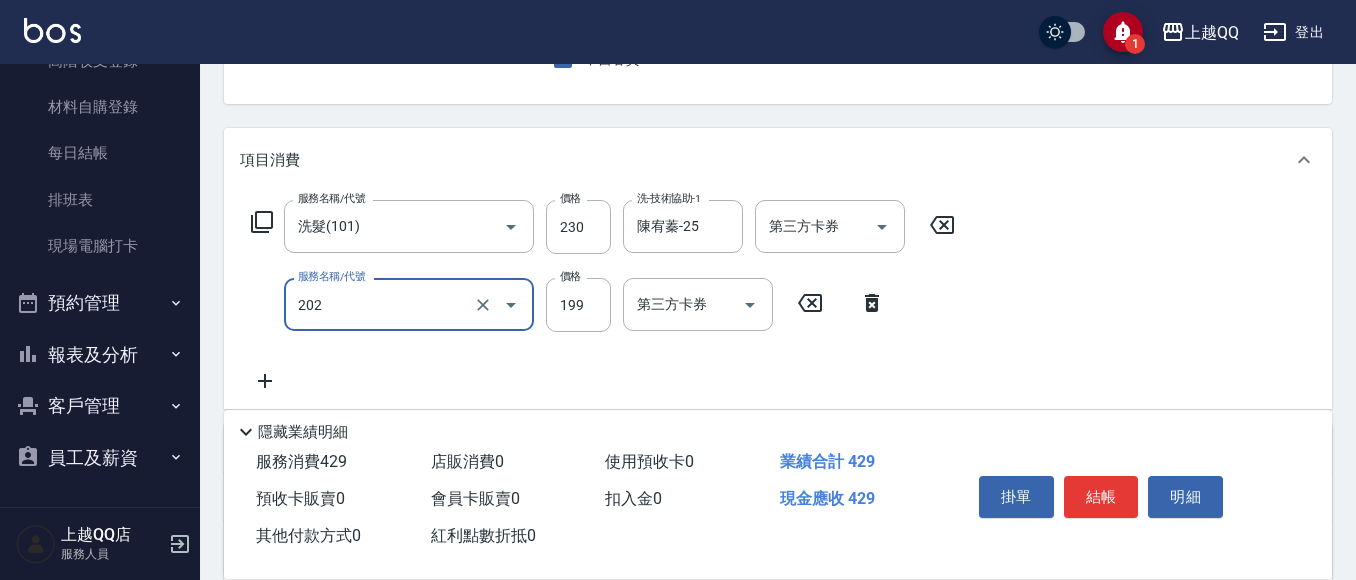 type on "不指定單剪(202)" 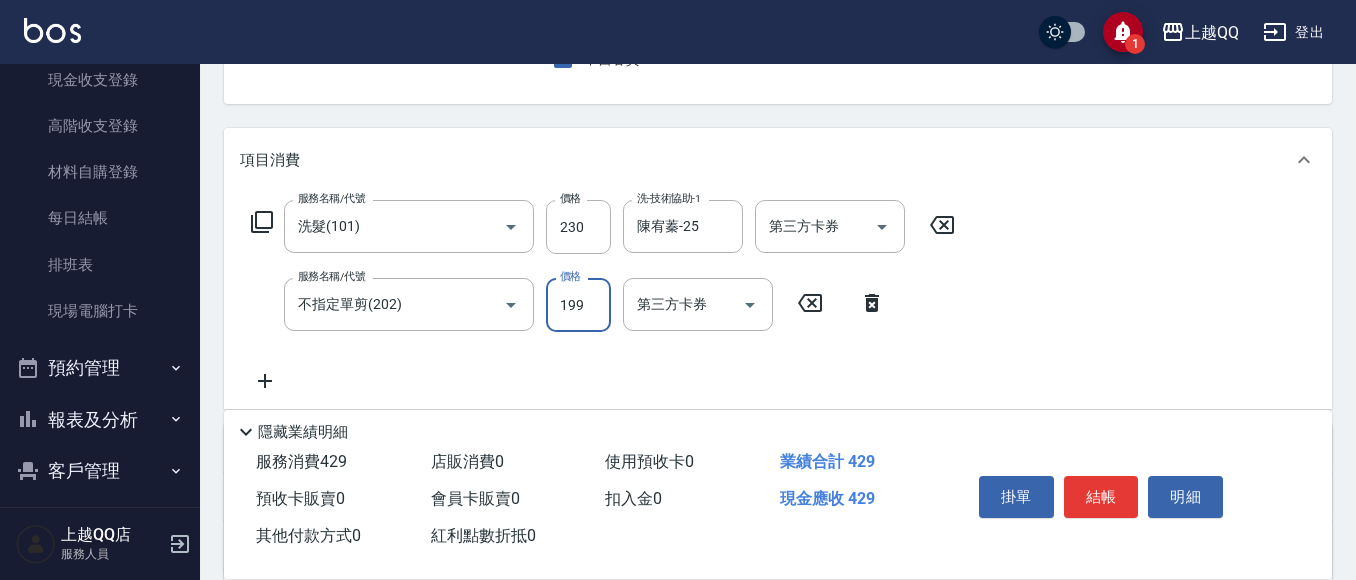 scroll, scrollTop: 225, scrollLeft: 0, axis: vertical 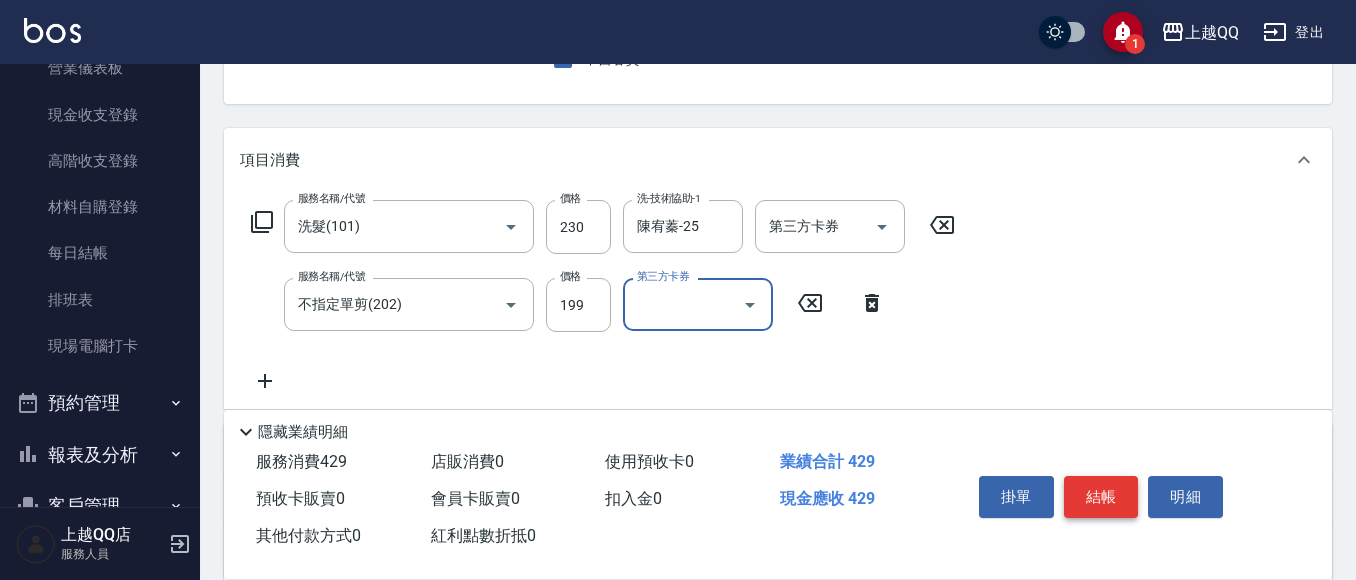 click on "結帳" at bounding box center (1101, 497) 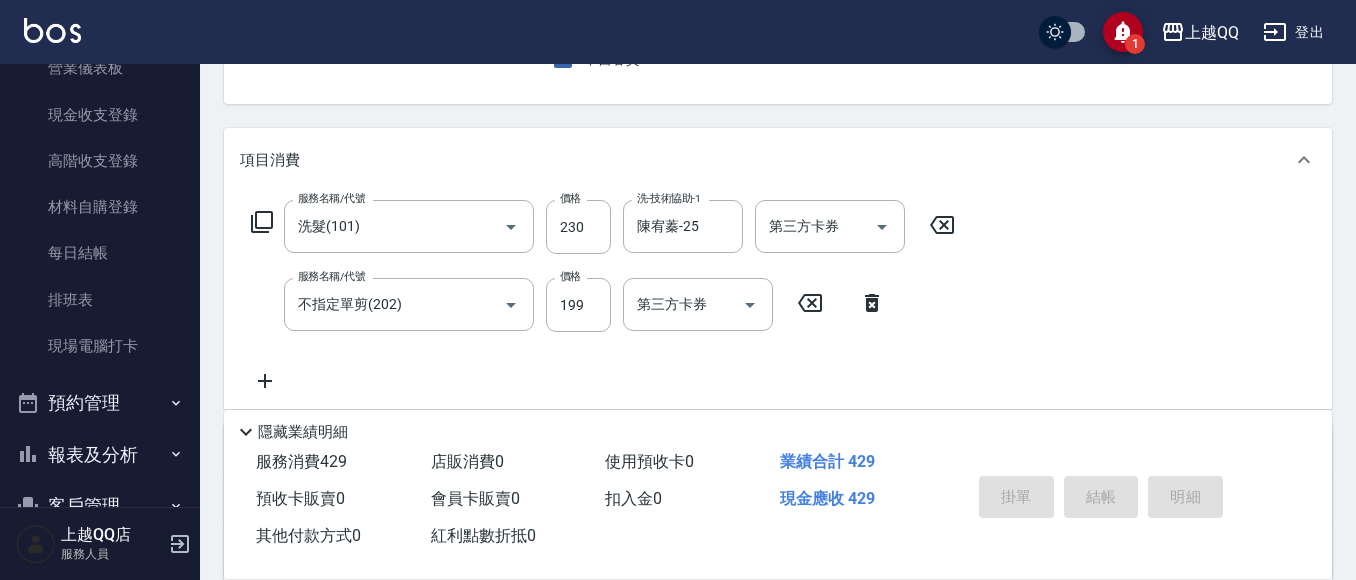 type on "[DATE] [TIME]" 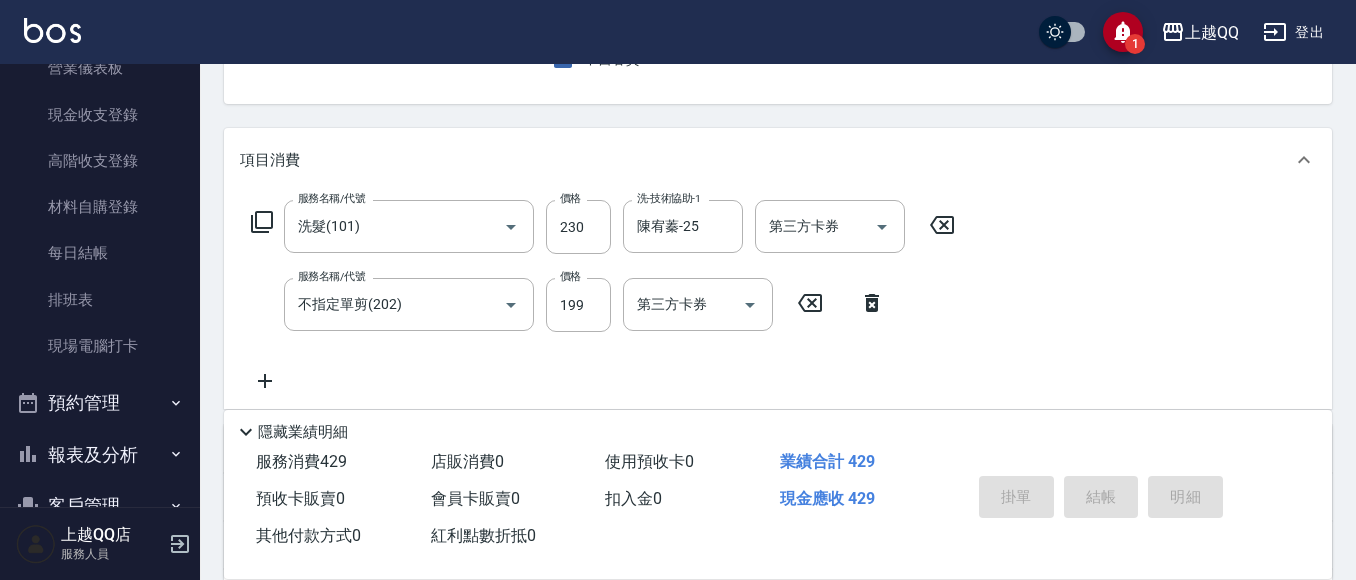 type 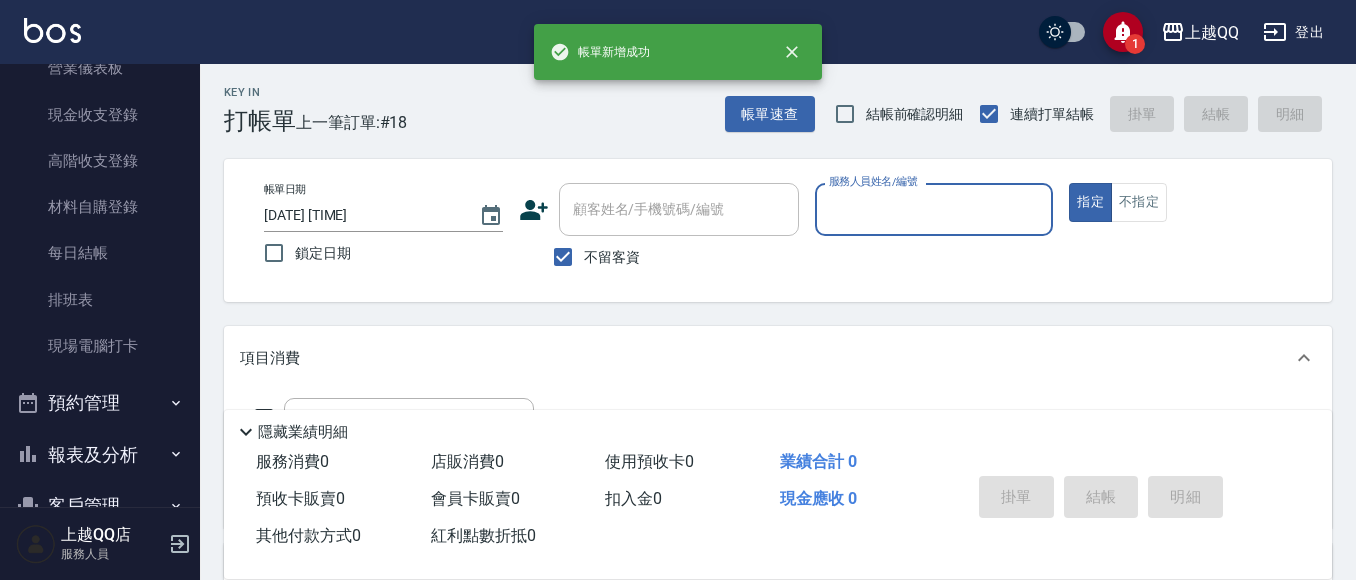 scroll, scrollTop: 0, scrollLeft: 0, axis: both 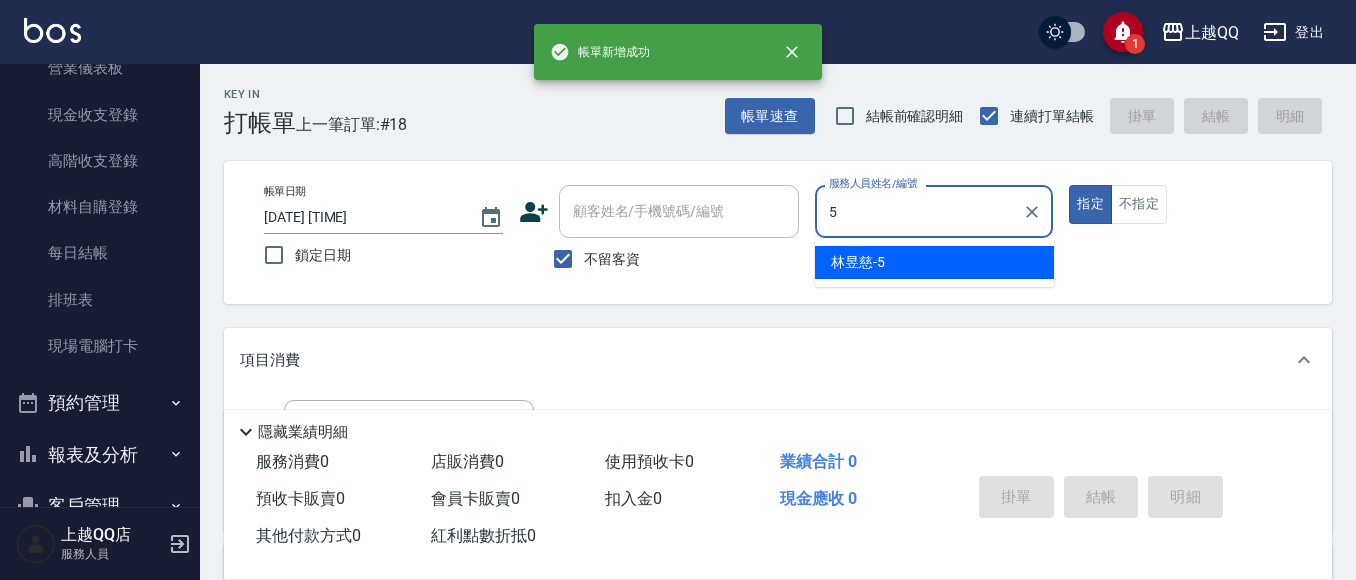 type on "林昱慈-5" 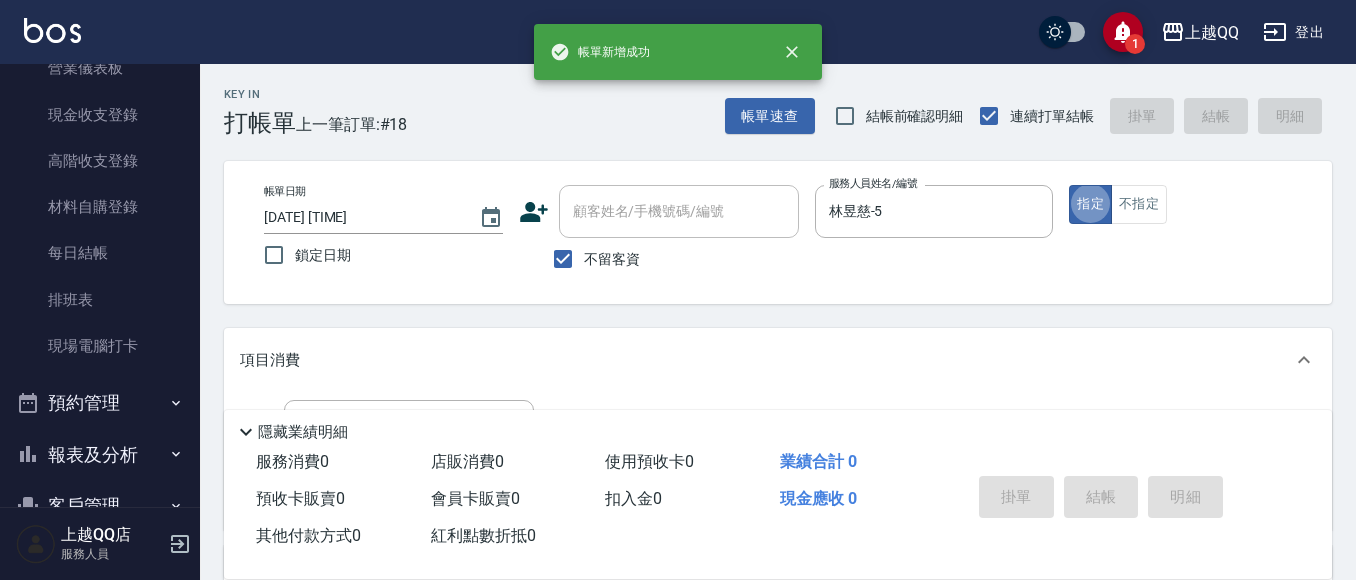 type on "true" 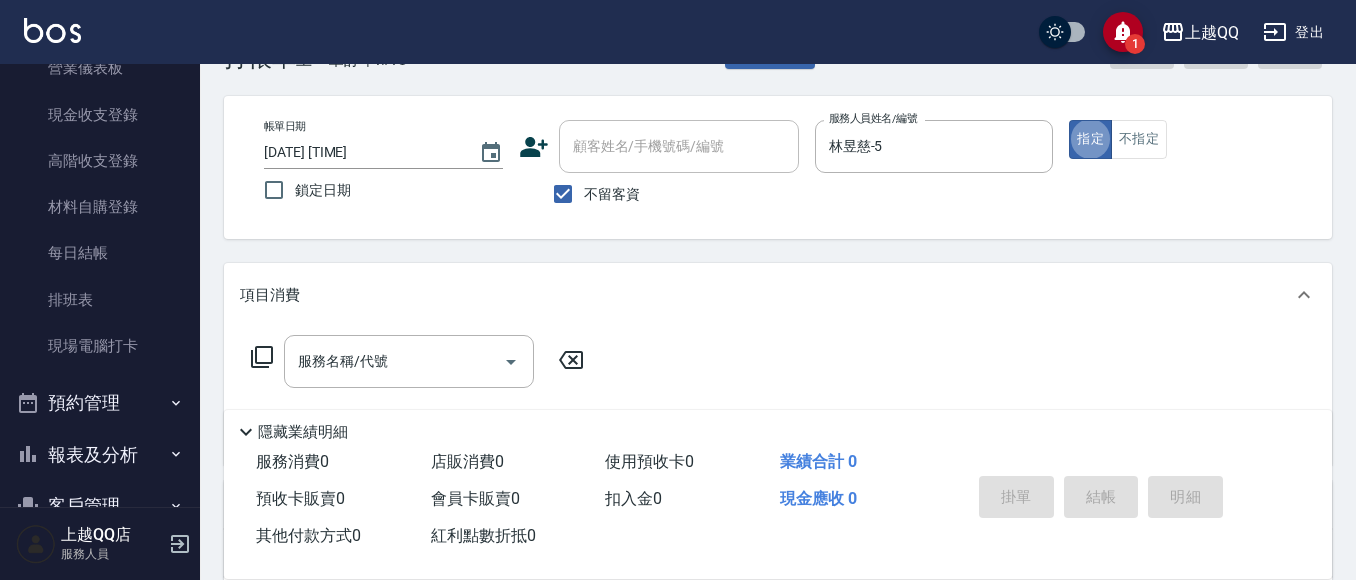 scroll, scrollTop: 100, scrollLeft: 0, axis: vertical 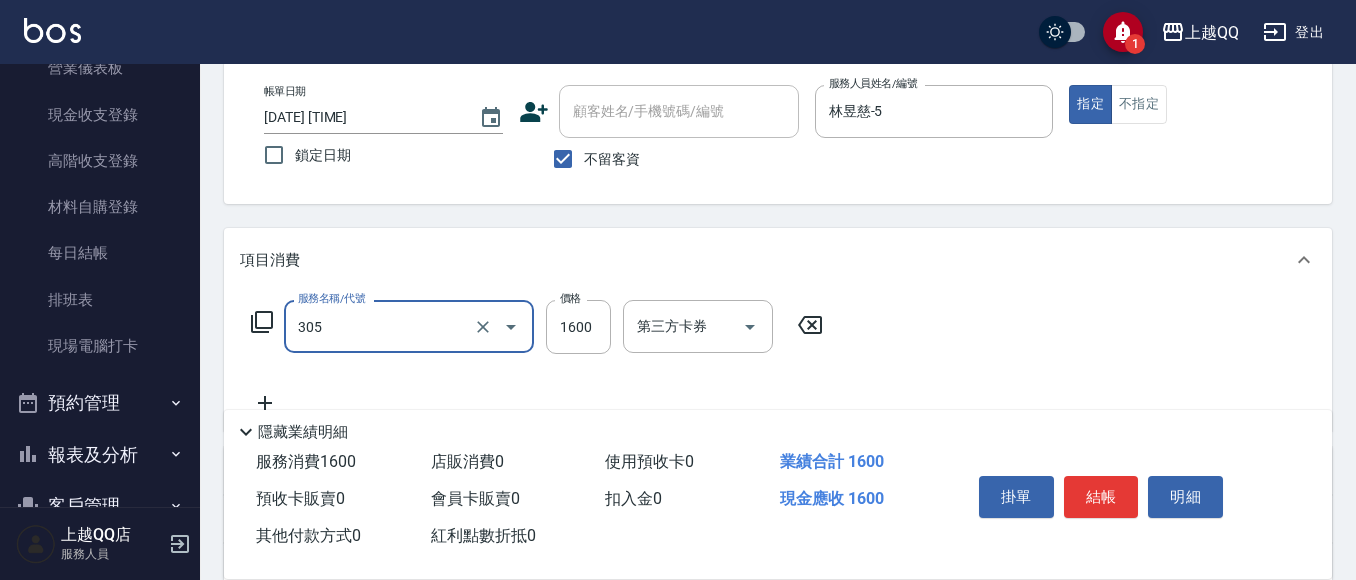 type on "設計燙髮1600(305)" 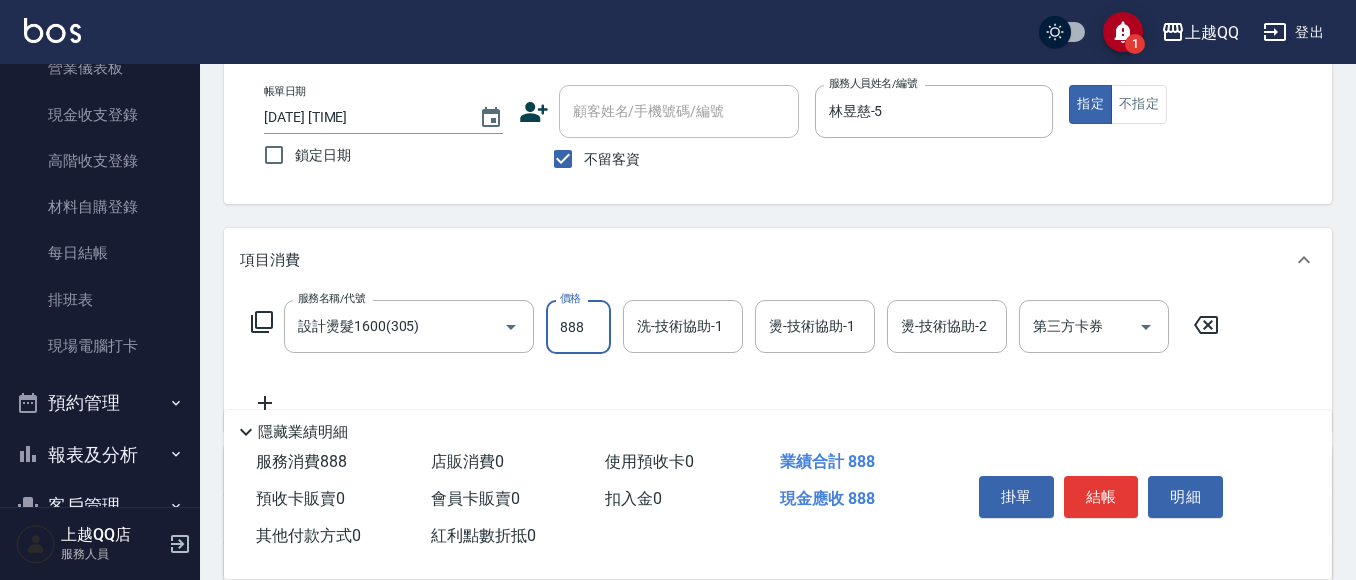 type on "888" 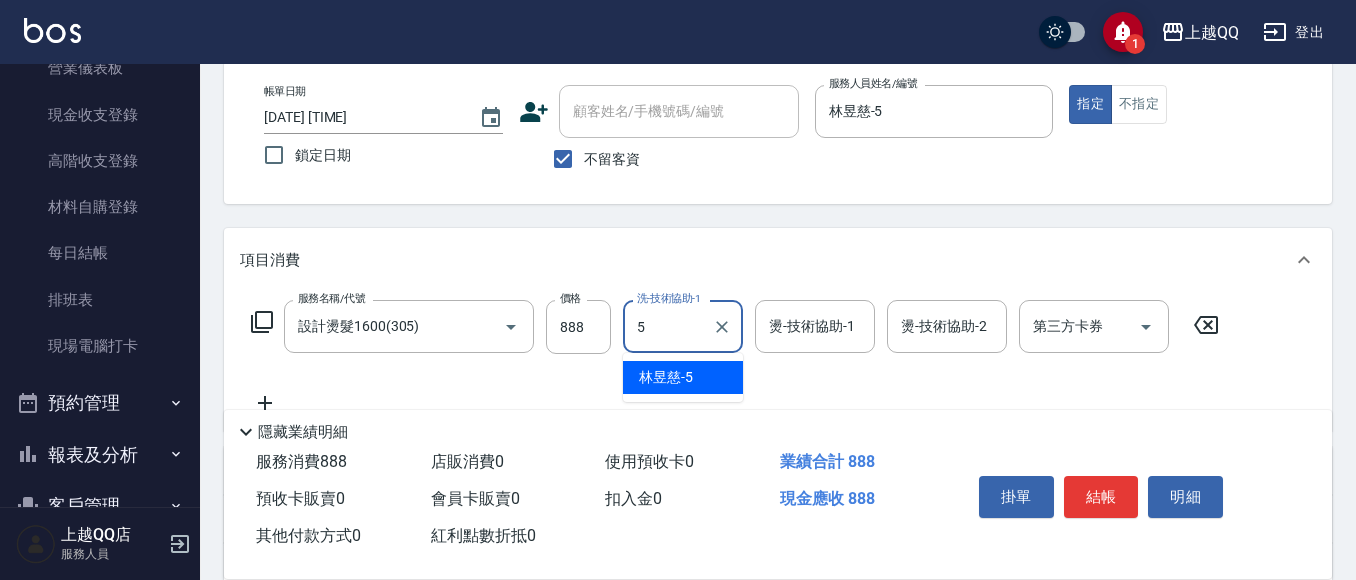 type on "林昱慈-5" 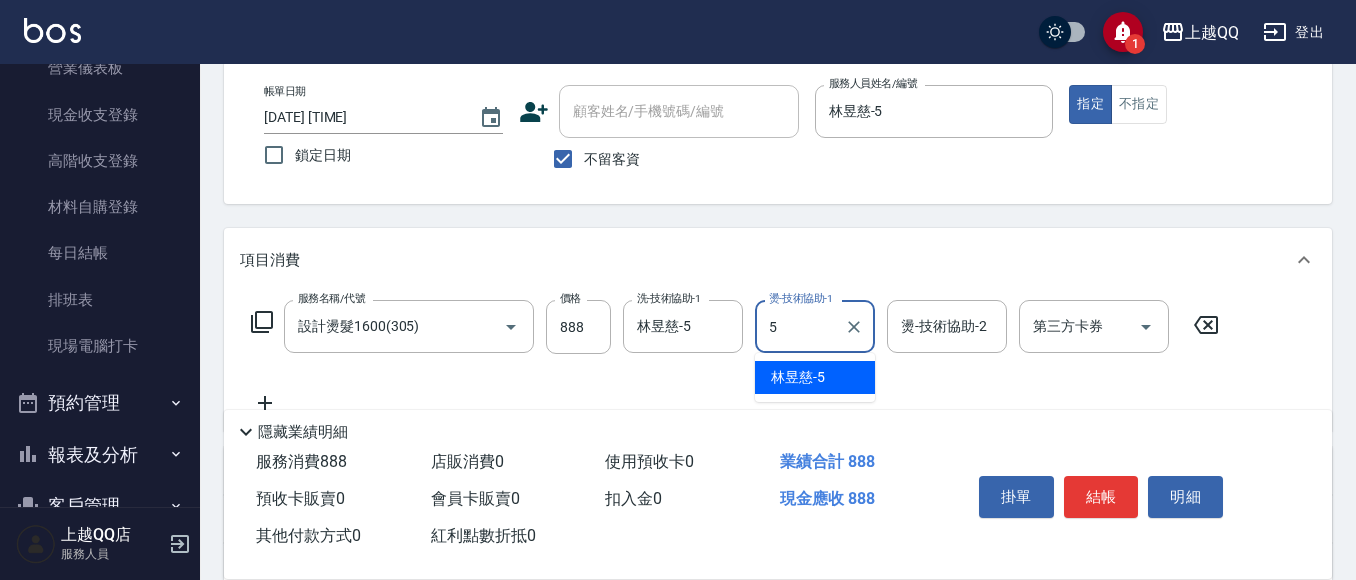 type on "林昱慈-5" 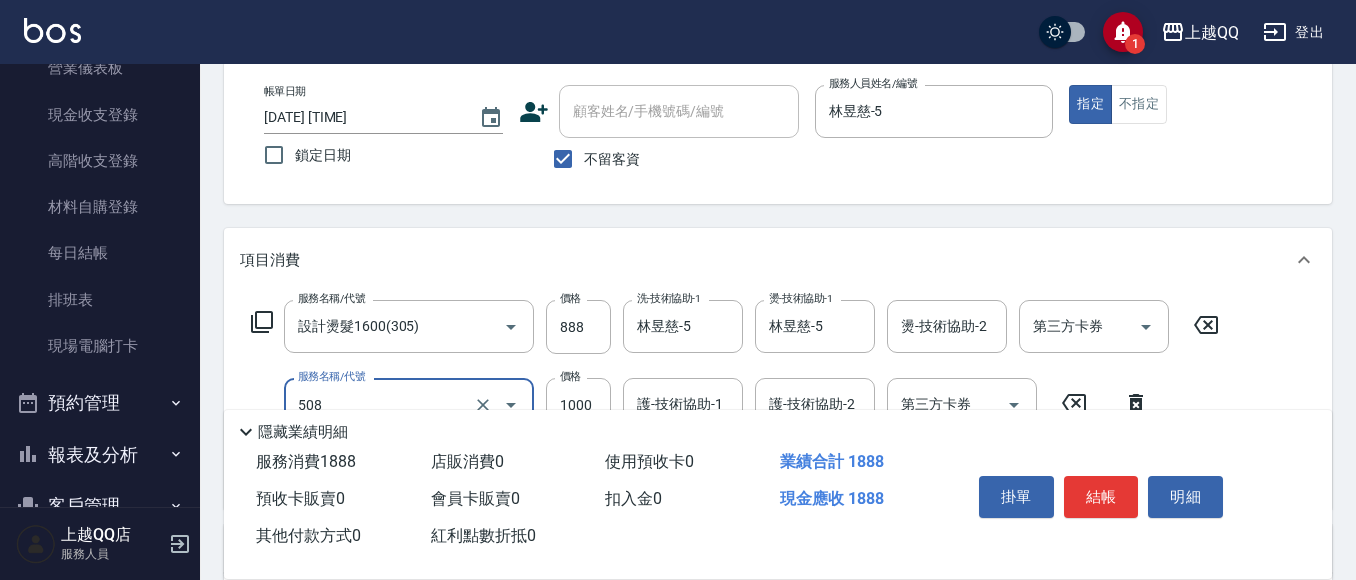 type on "PH.5髪療重建護髮(508)" 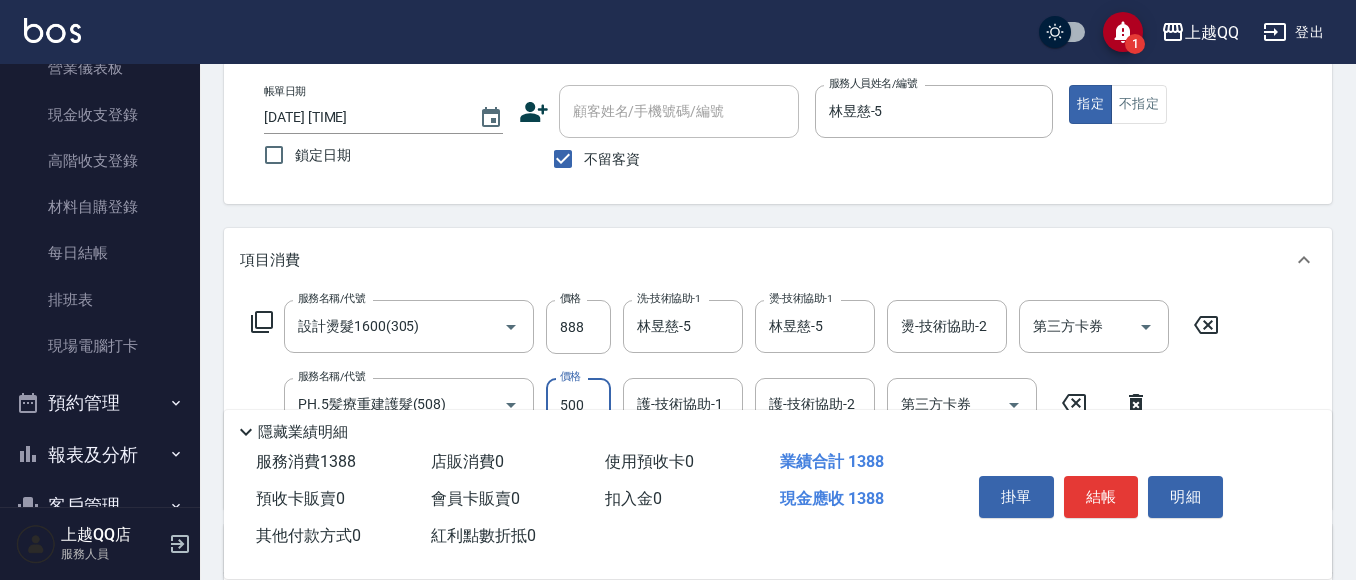 type on "500" 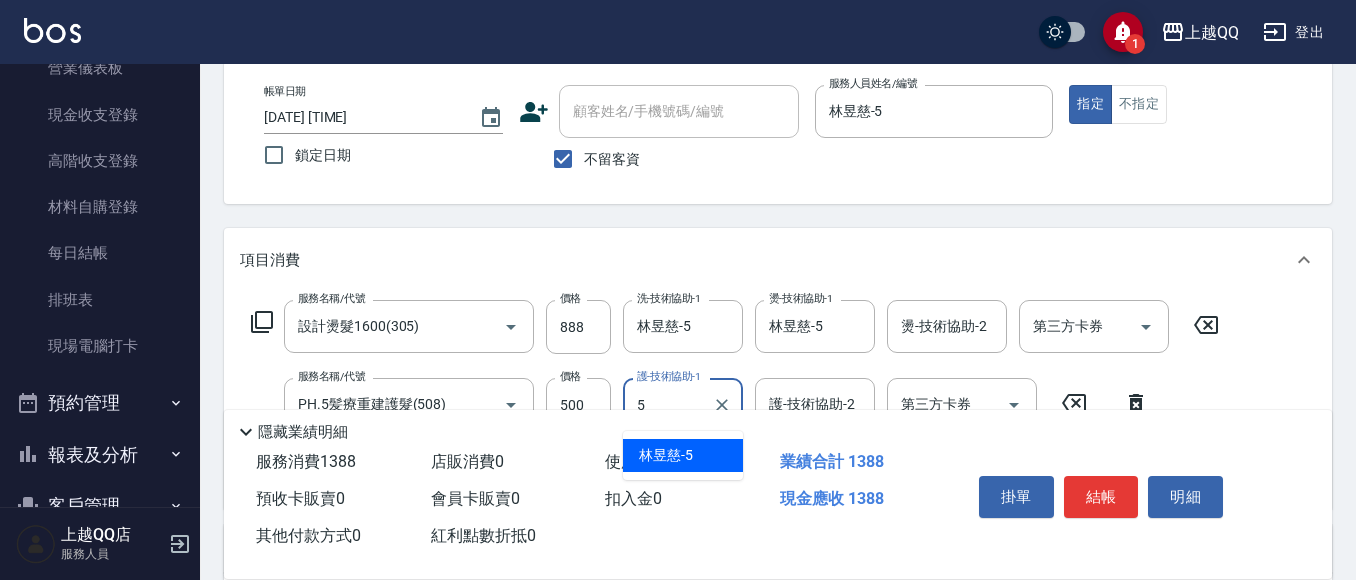 type on "林昱慈-5" 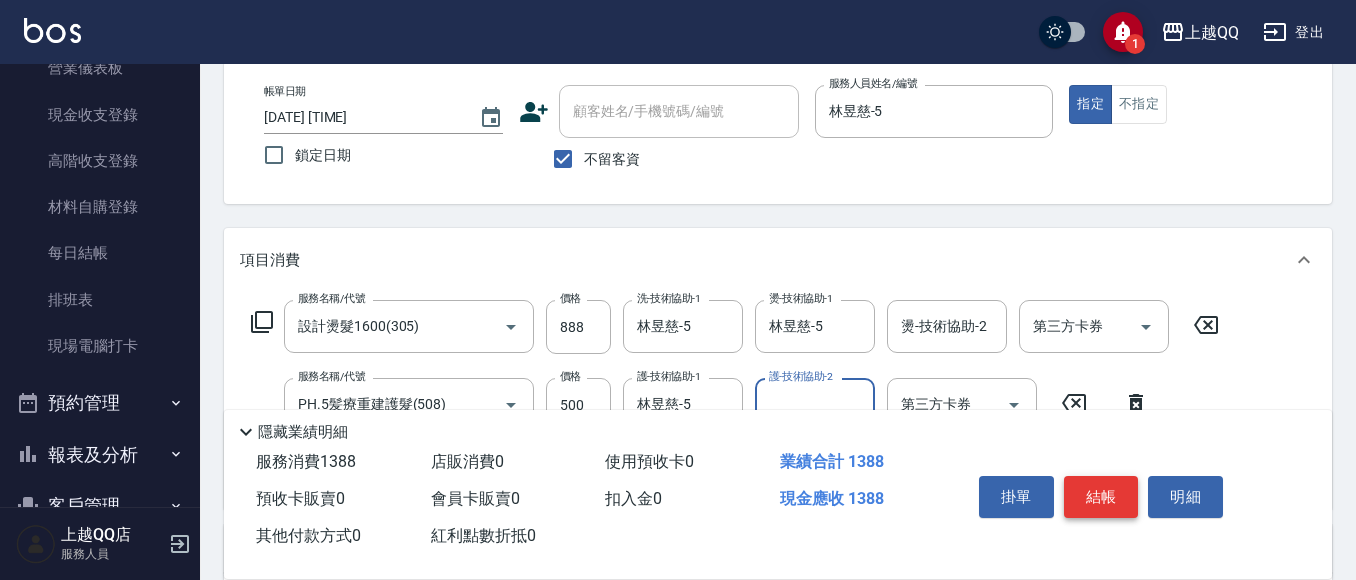 click on "結帳" at bounding box center [1101, 497] 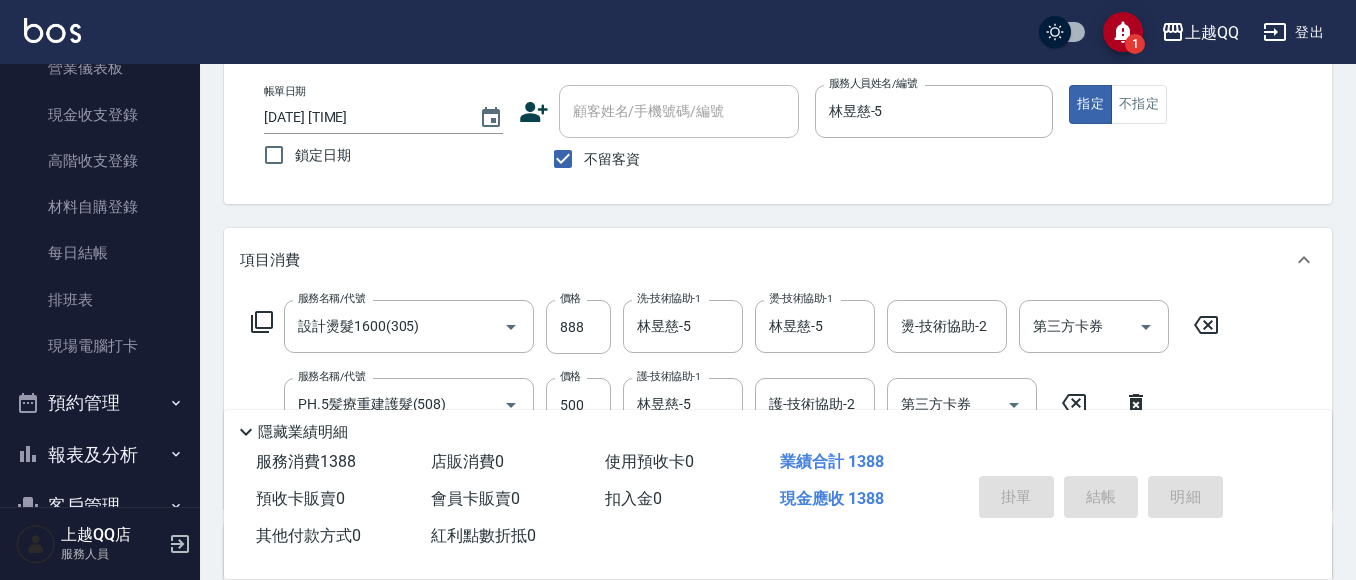 type on "2025/08/06 16:54" 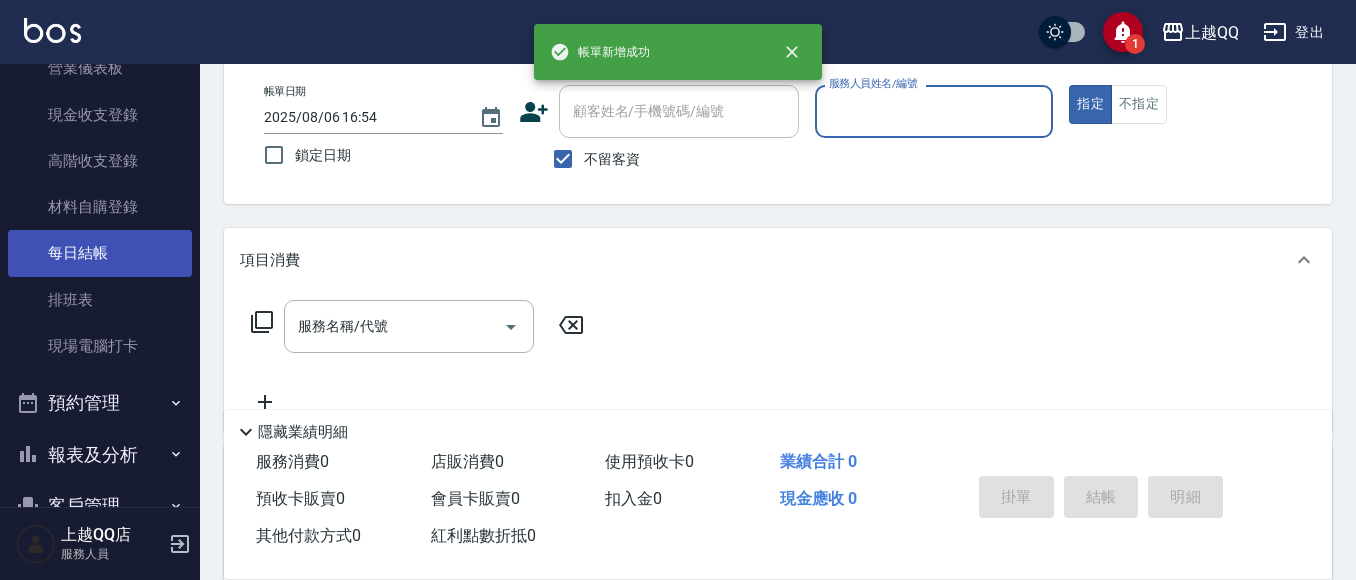 scroll, scrollTop: 325, scrollLeft: 0, axis: vertical 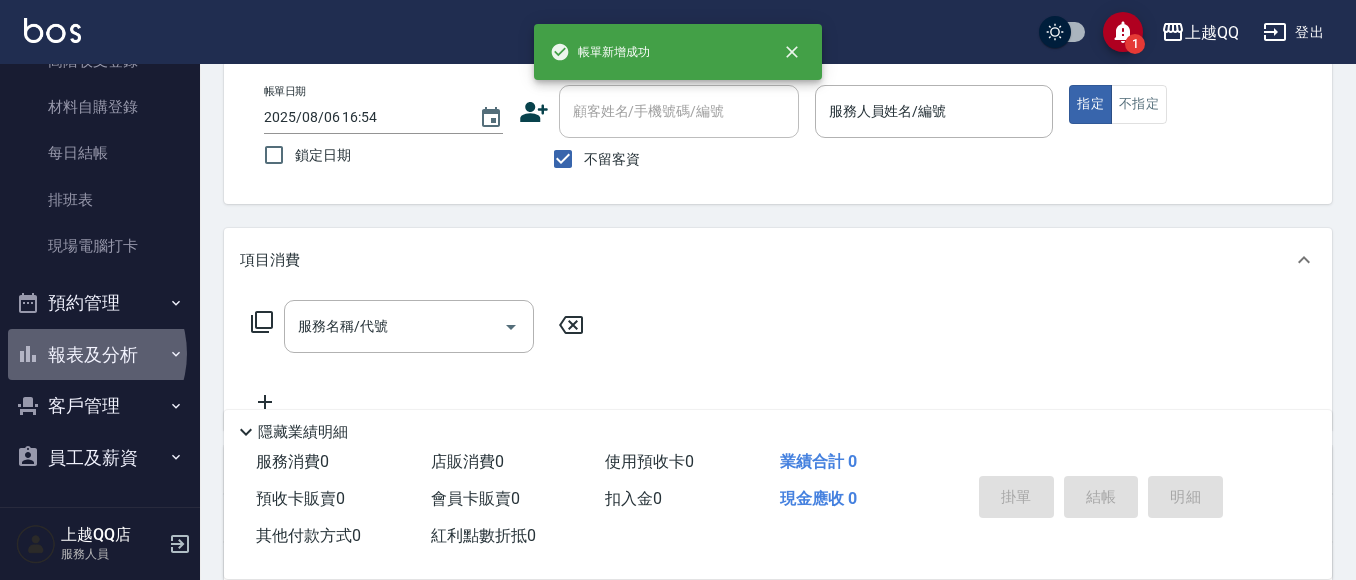 click on "報表及分析" at bounding box center [100, 355] 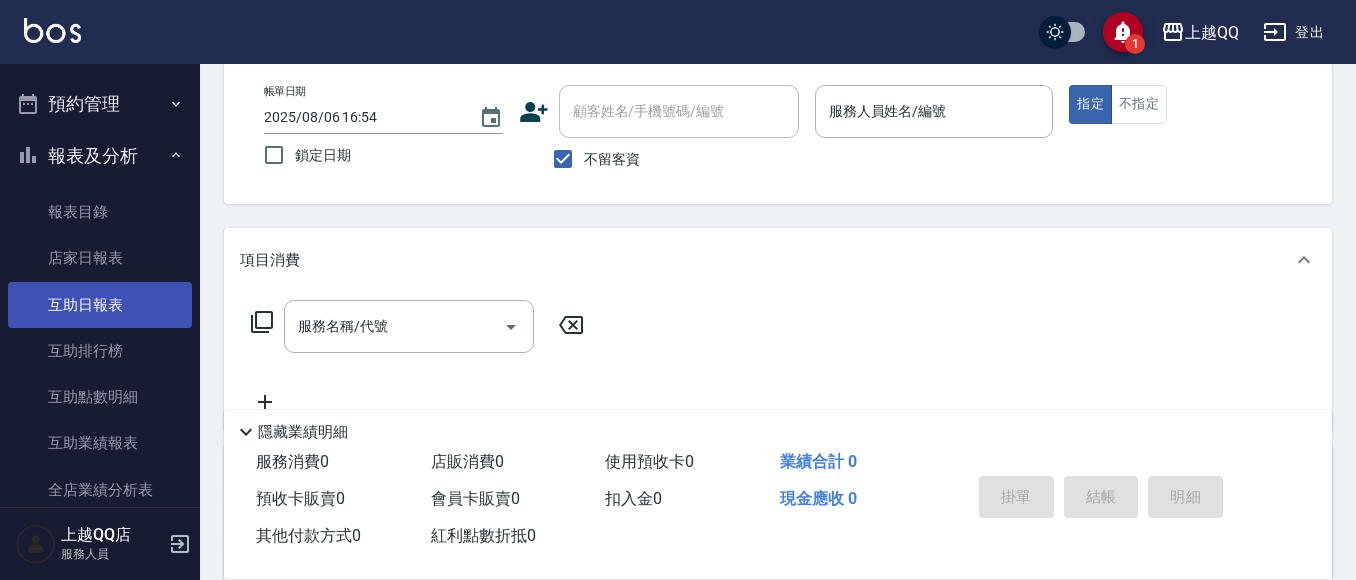 scroll, scrollTop: 525, scrollLeft: 0, axis: vertical 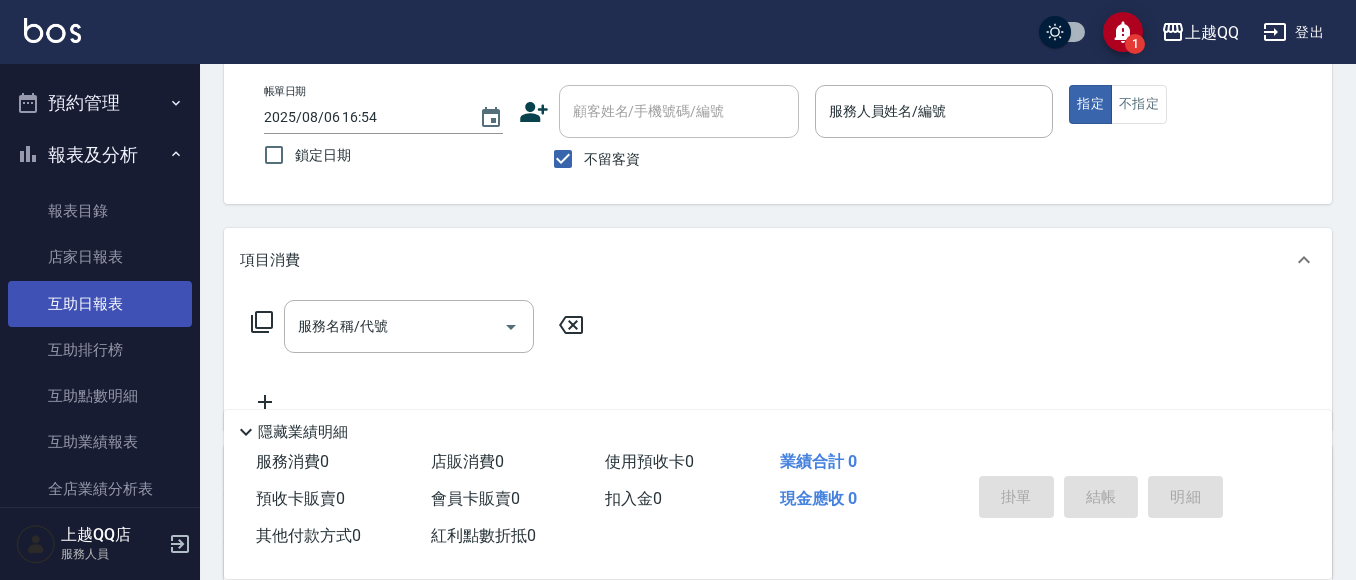 click on "互助日報表" at bounding box center [100, 304] 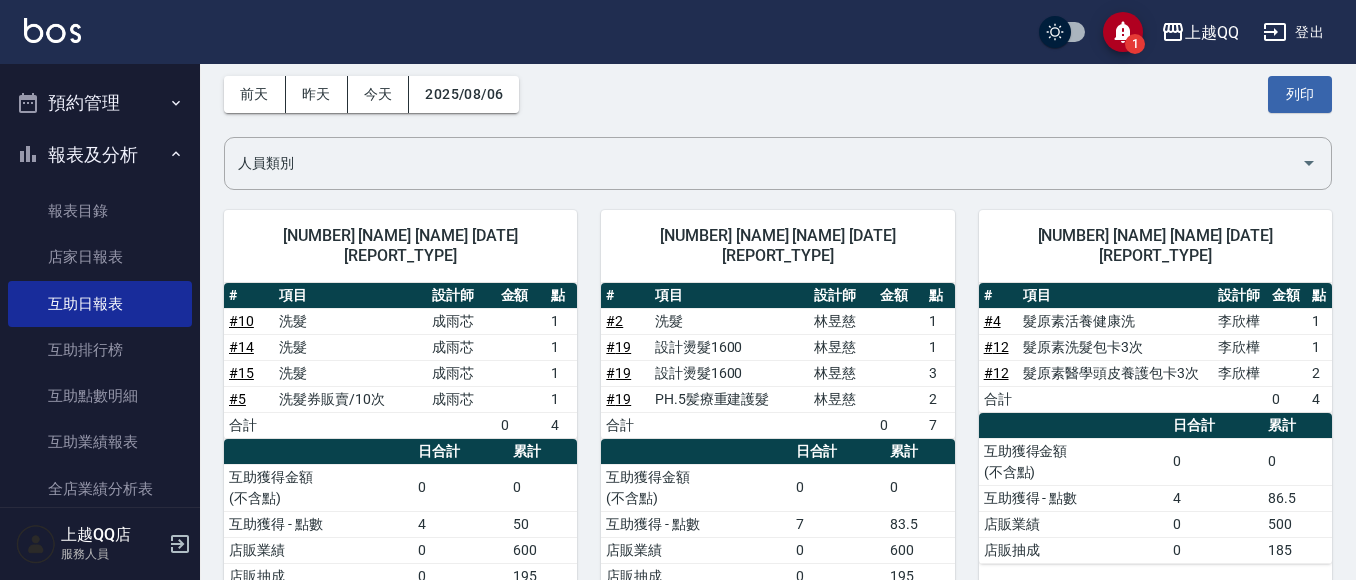 scroll, scrollTop: 200, scrollLeft: 0, axis: vertical 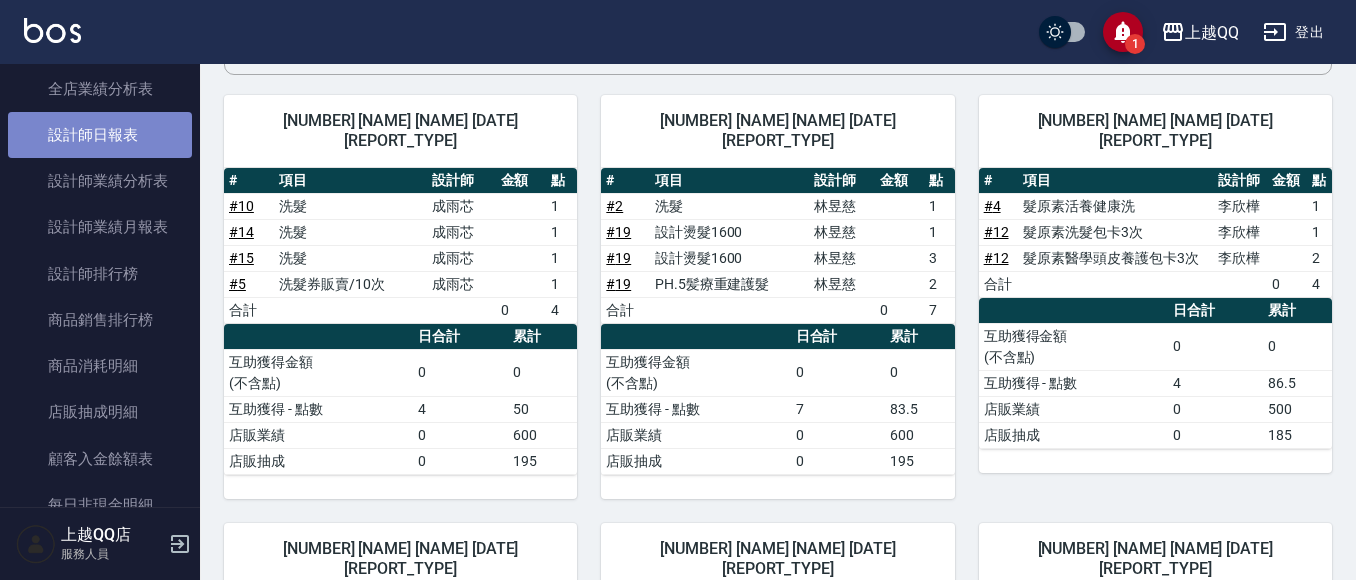 click on "設計師日報表" at bounding box center (100, 135) 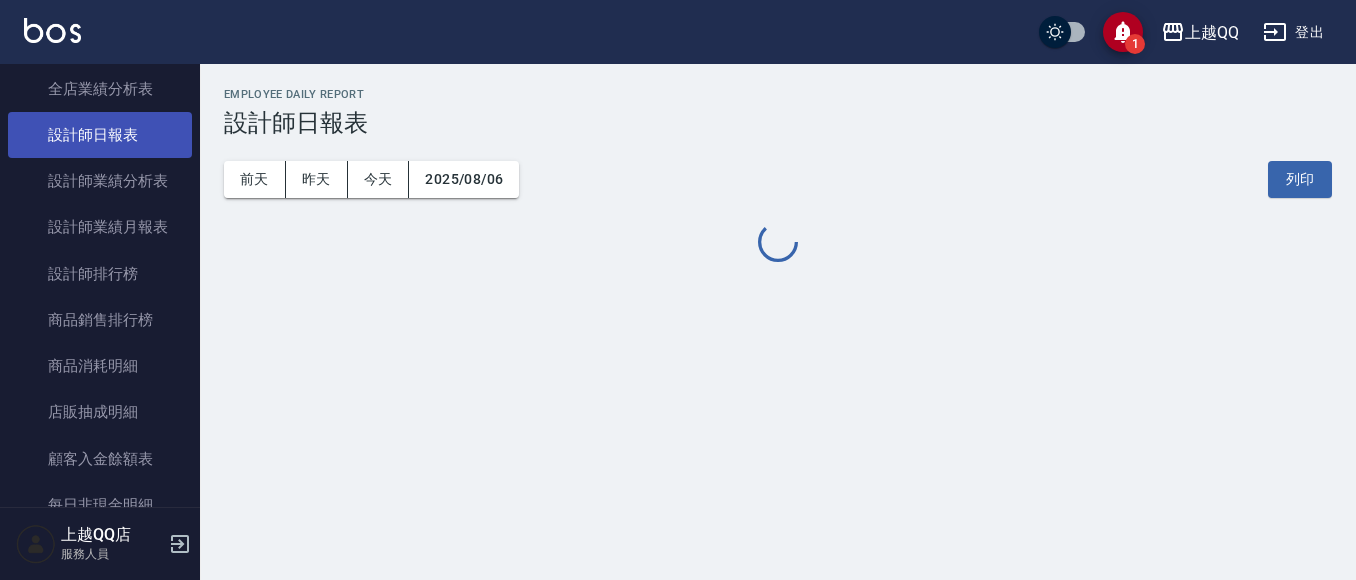 scroll, scrollTop: 0, scrollLeft: 0, axis: both 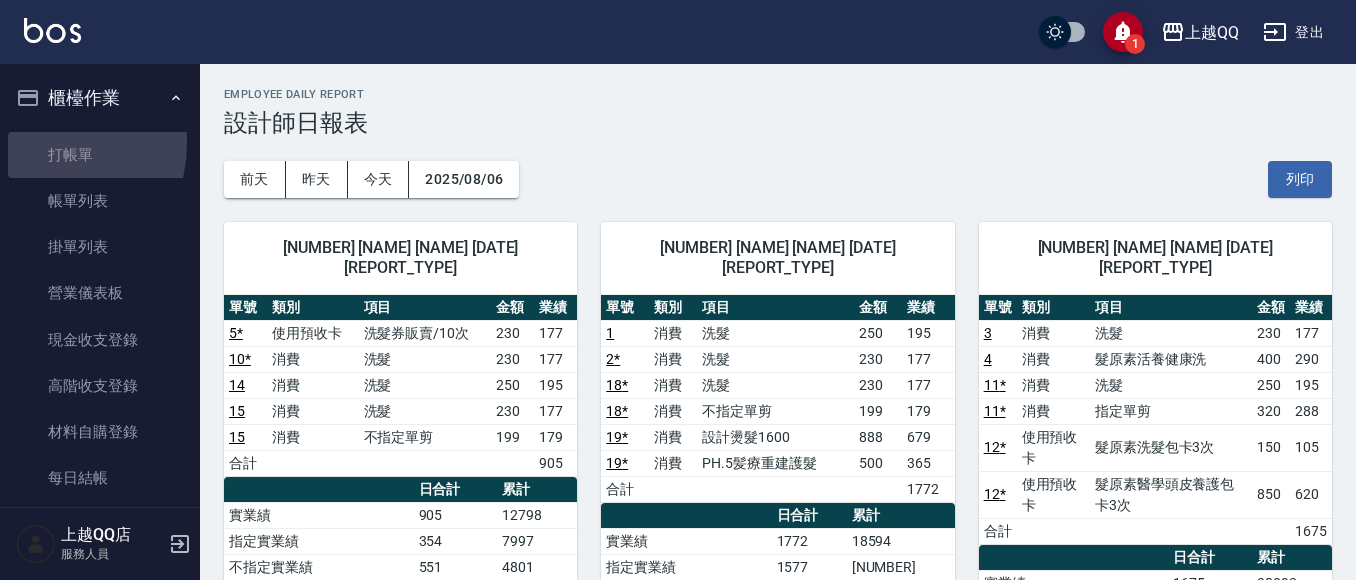 click on "打帳單" at bounding box center [100, 155] 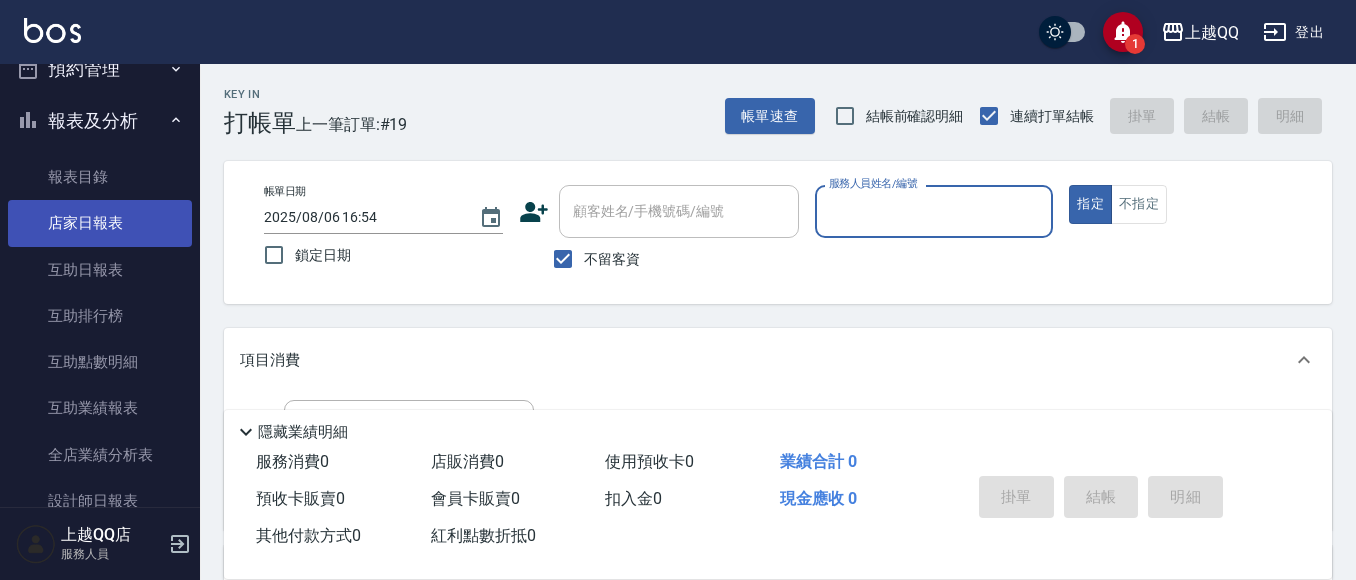scroll, scrollTop: 600, scrollLeft: 0, axis: vertical 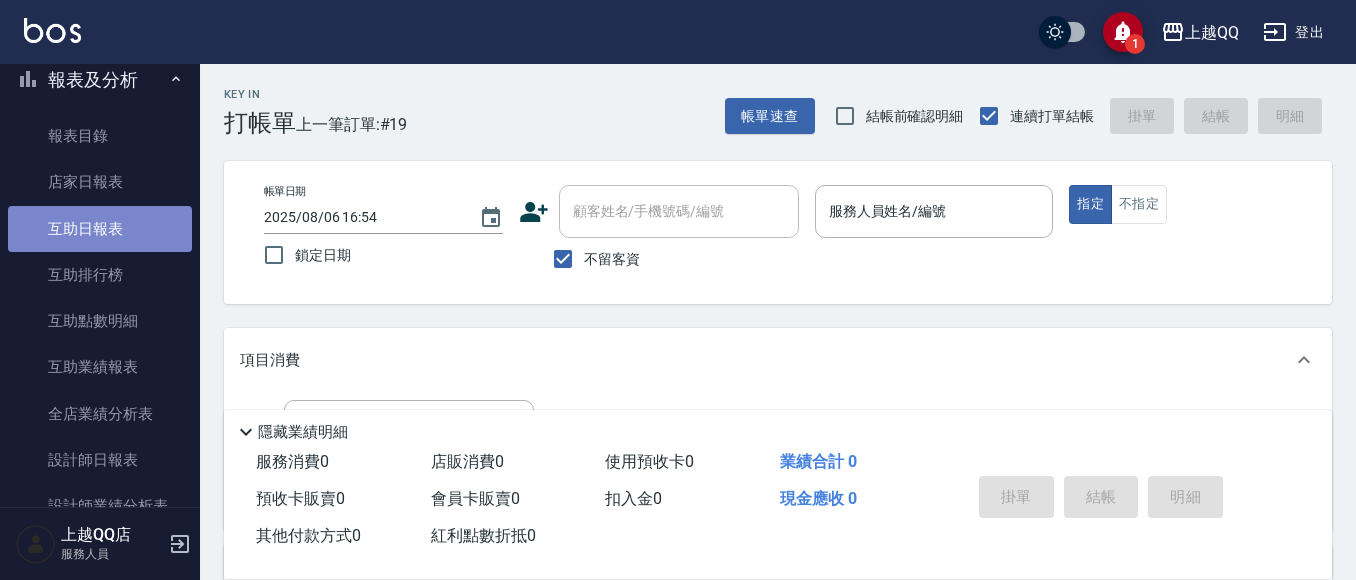 click on "互助日報表" at bounding box center [100, 229] 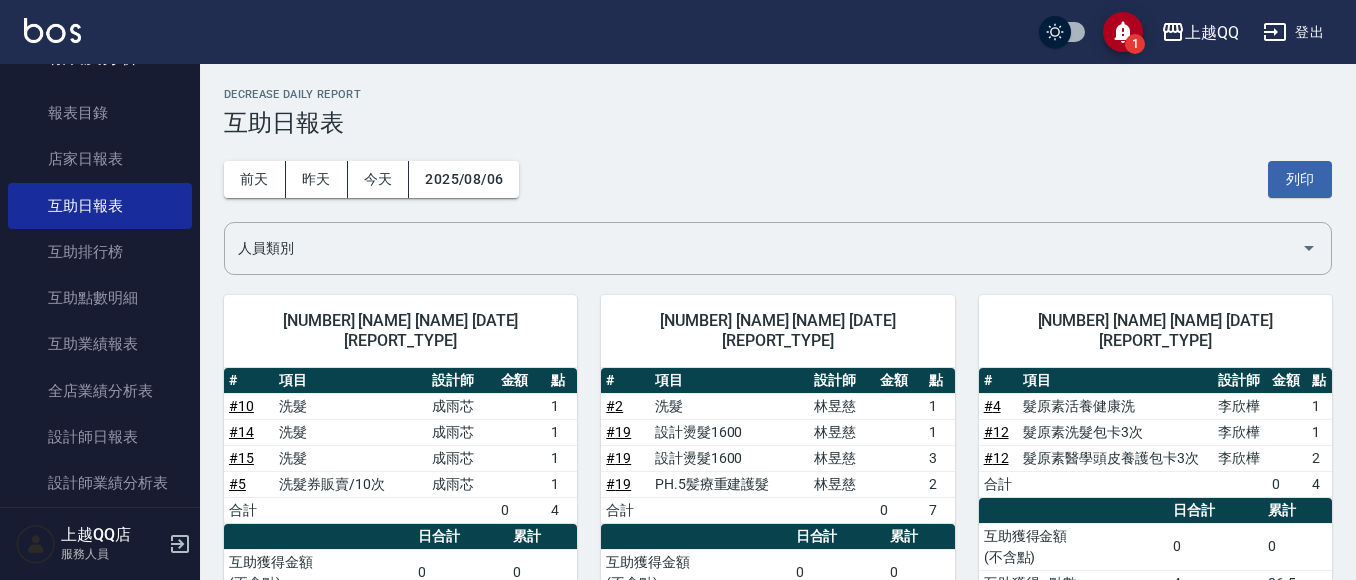 scroll, scrollTop: 700, scrollLeft: 0, axis: vertical 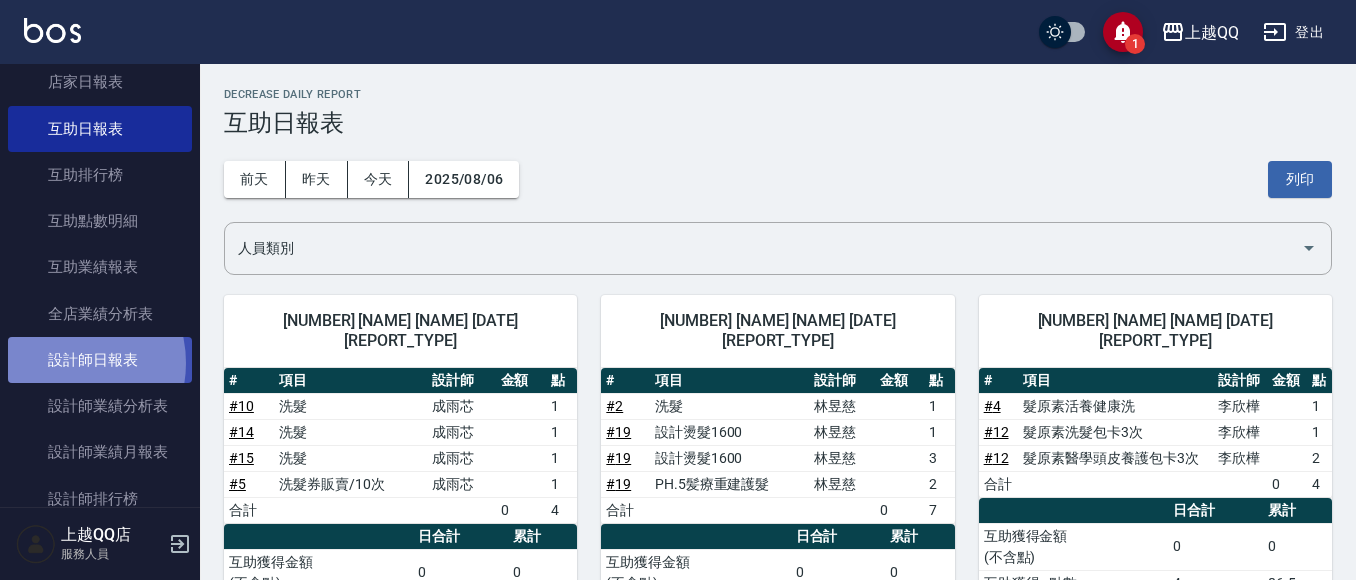 click on "設計師日報表" at bounding box center (100, 360) 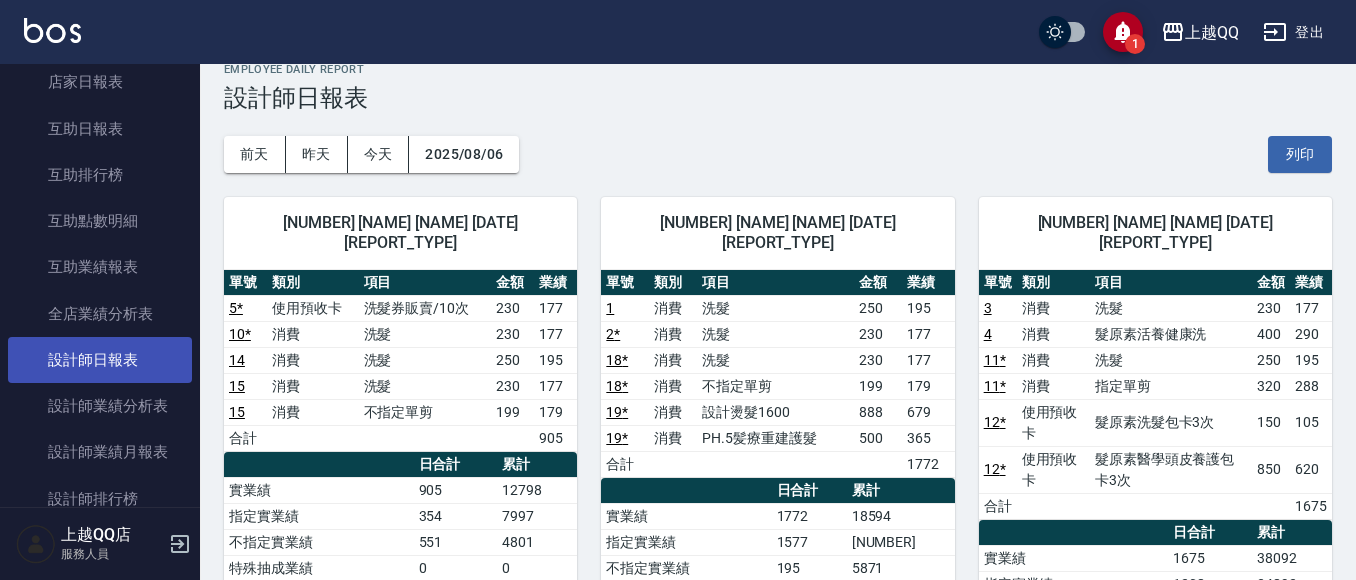 scroll, scrollTop: 200, scrollLeft: 0, axis: vertical 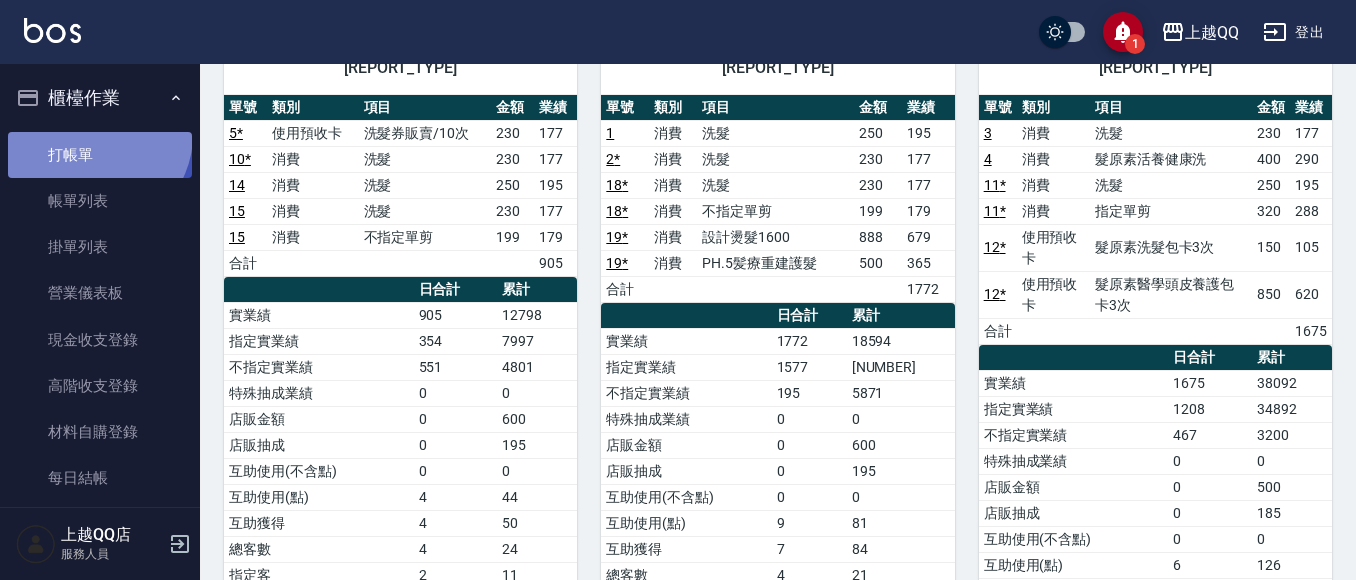 click on "打帳單" at bounding box center [100, 155] 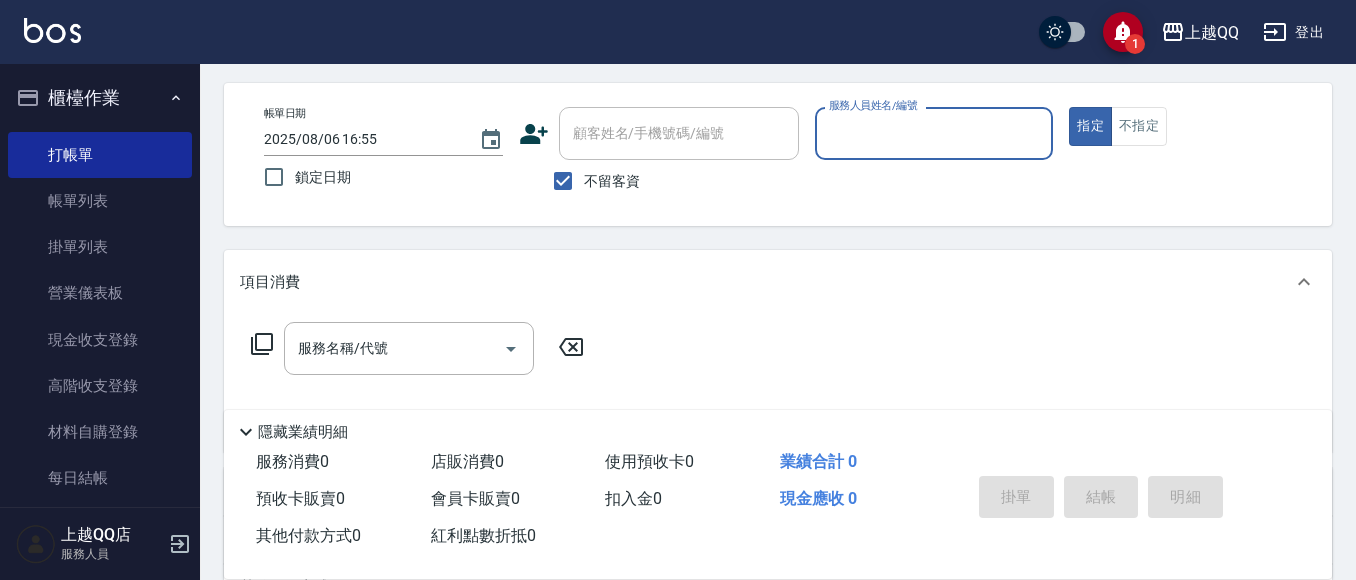 scroll, scrollTop: 100, scrollLeft: 0, axis: vertical 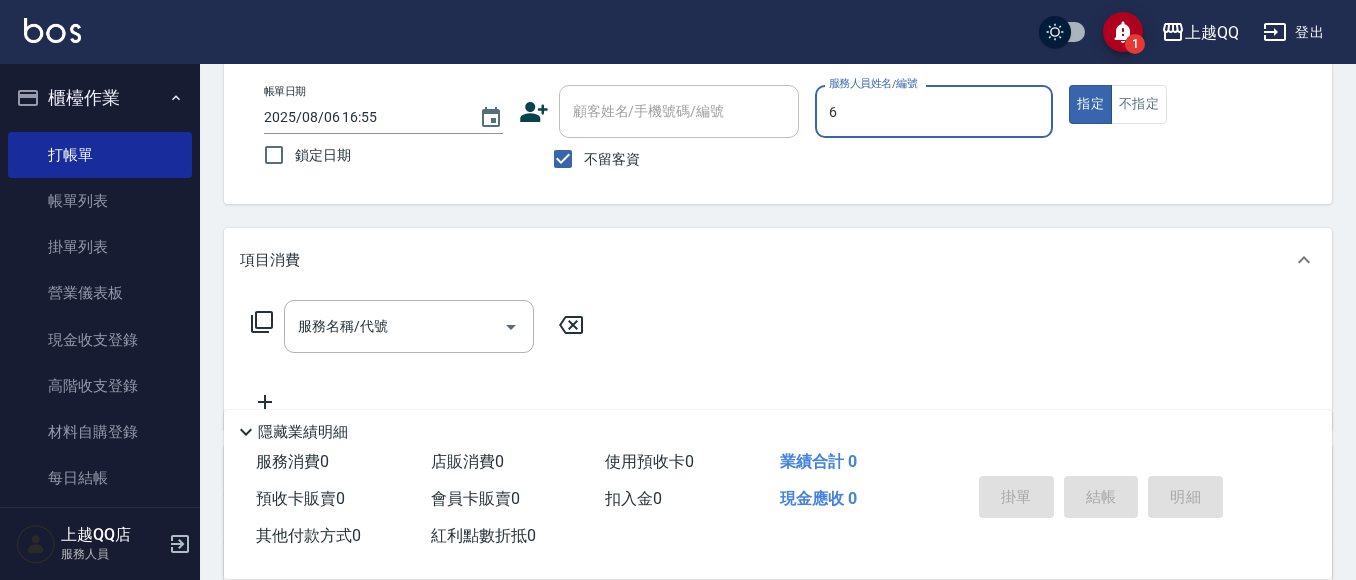 type on "欣樺-6" 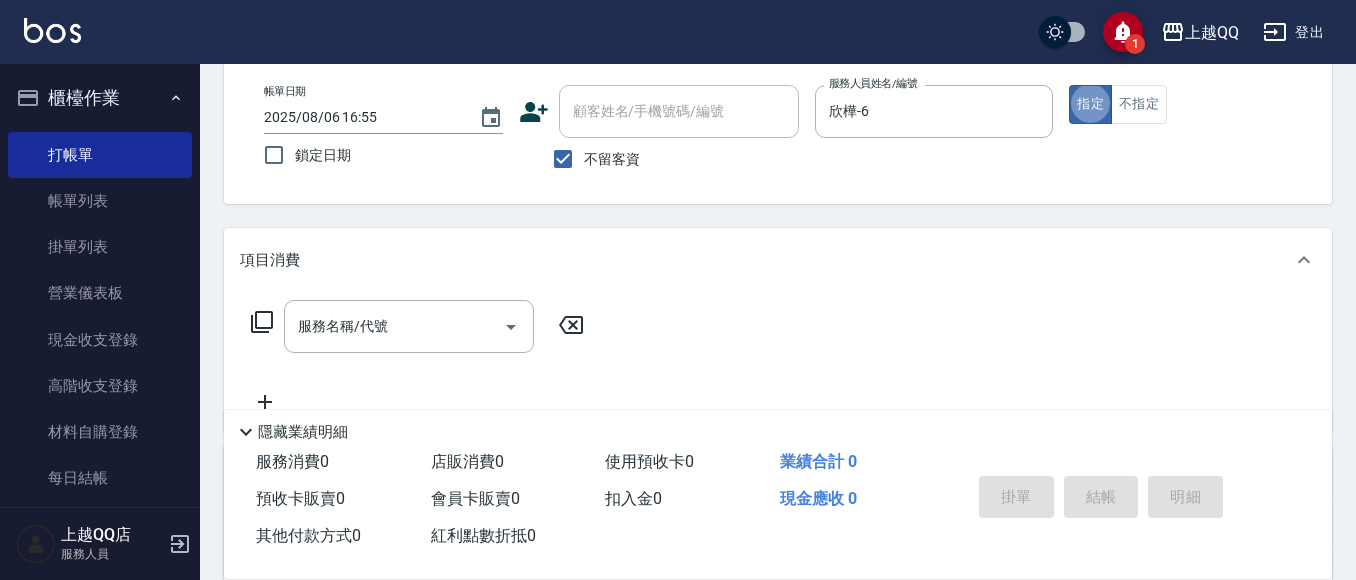 type on "true" 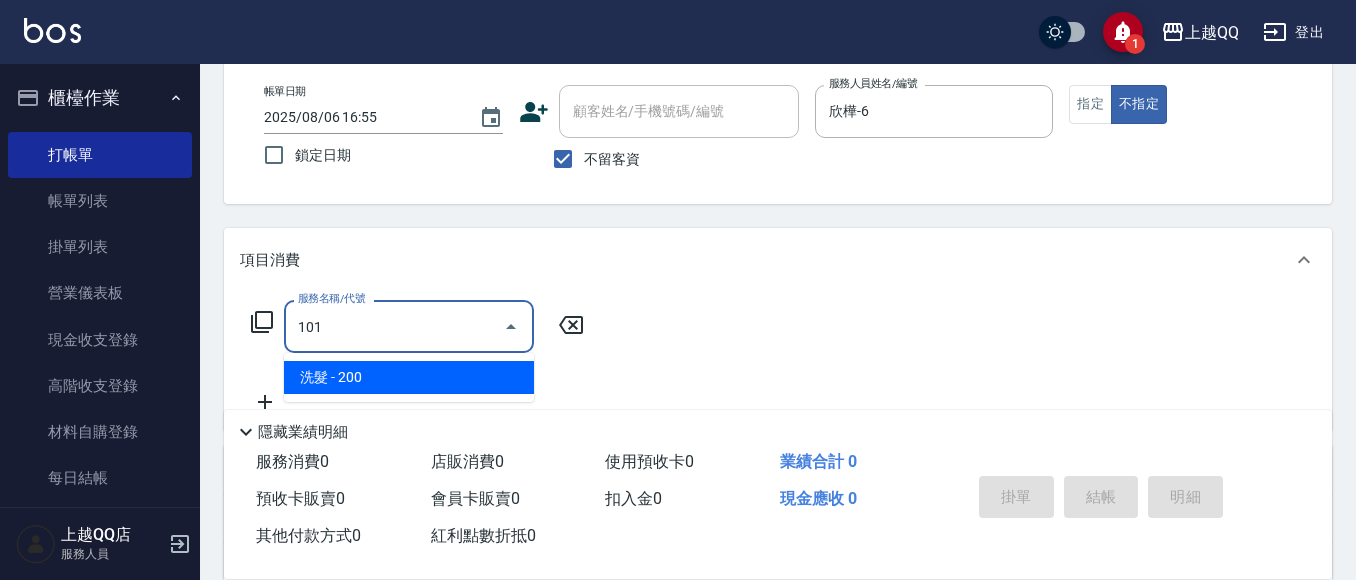 type on "洗髮(101)" 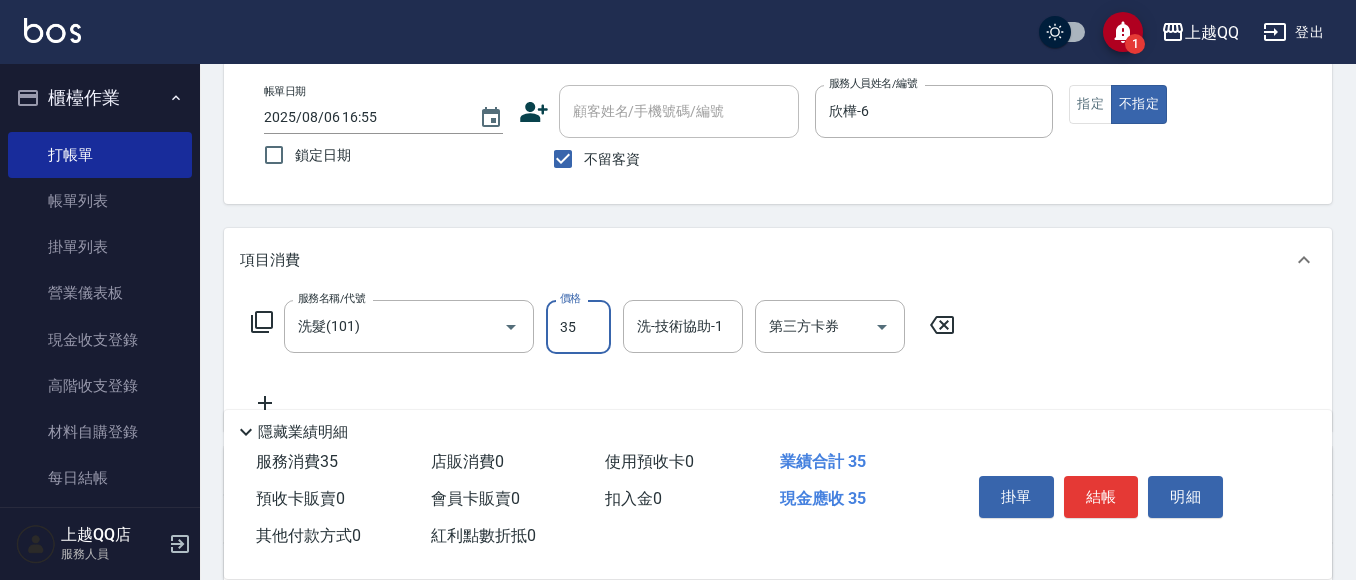 type on "350" 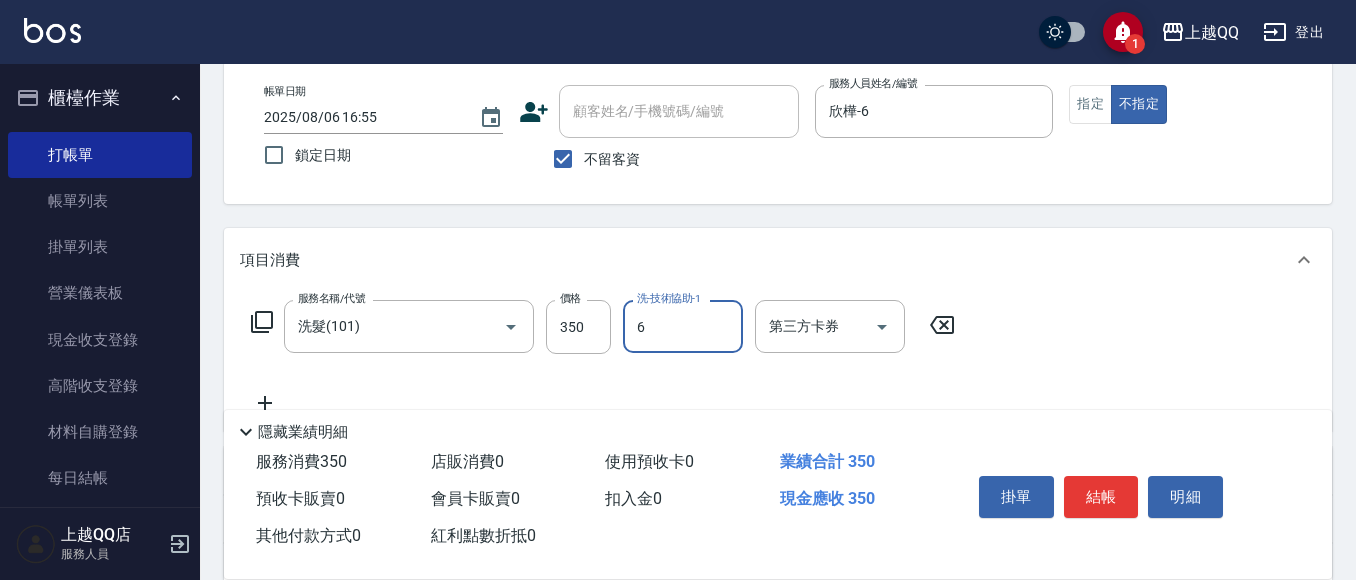 type on "欣樺-6" 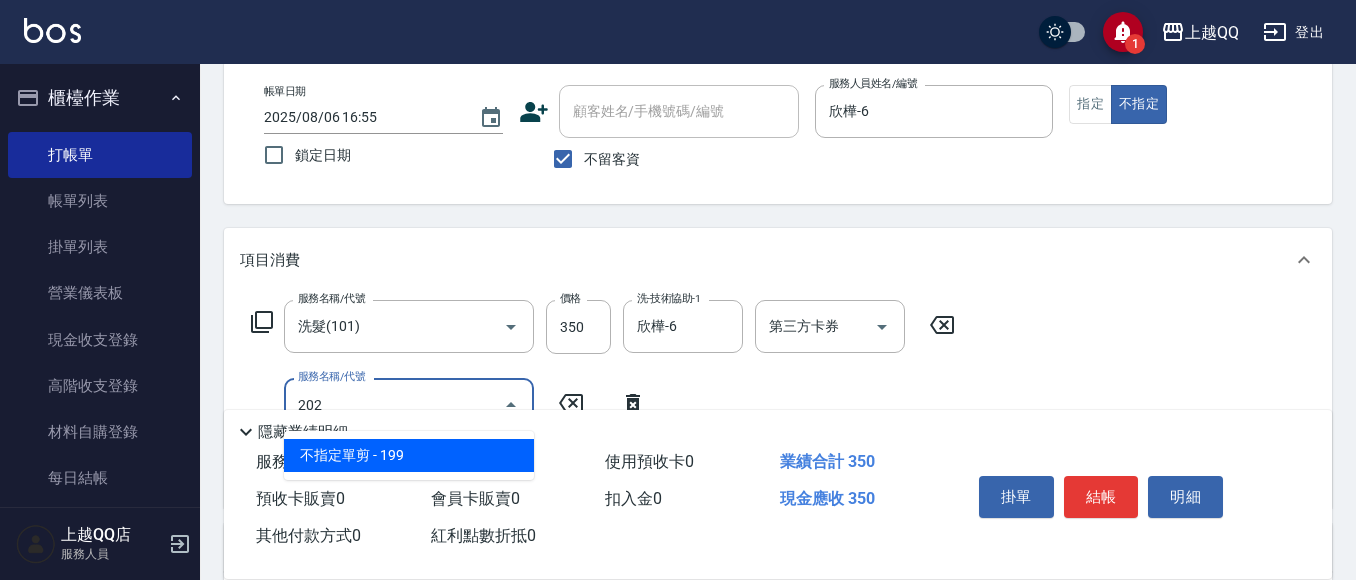 type on "不指定單剪(202)" 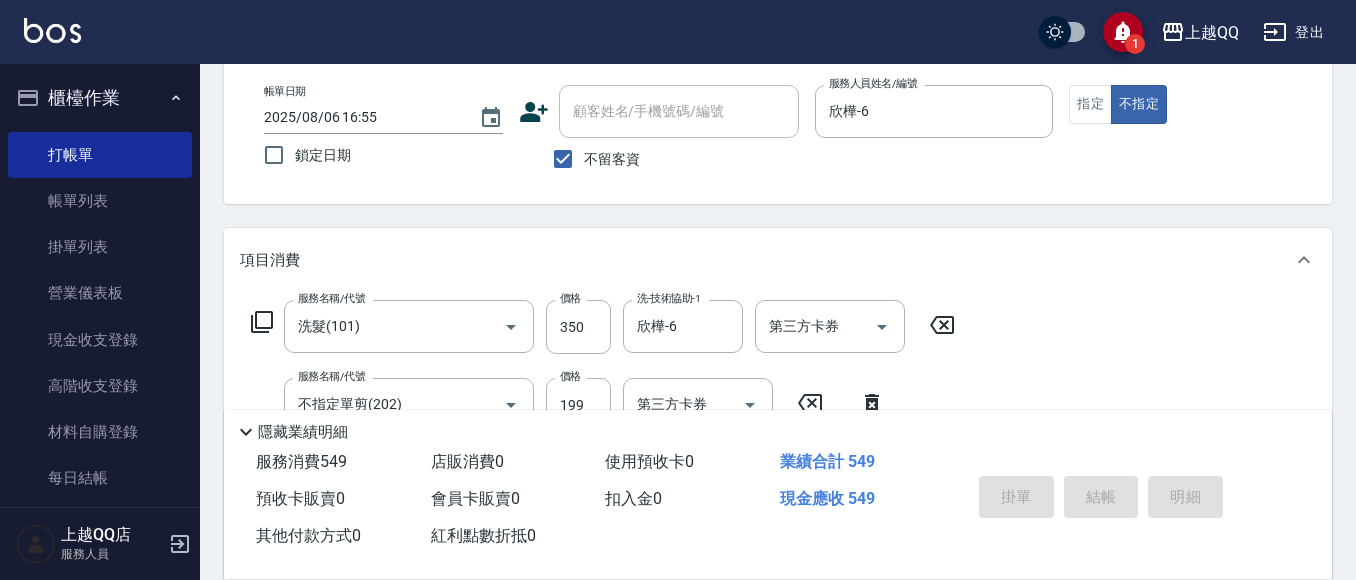 type on "2025/08/06 17:32" 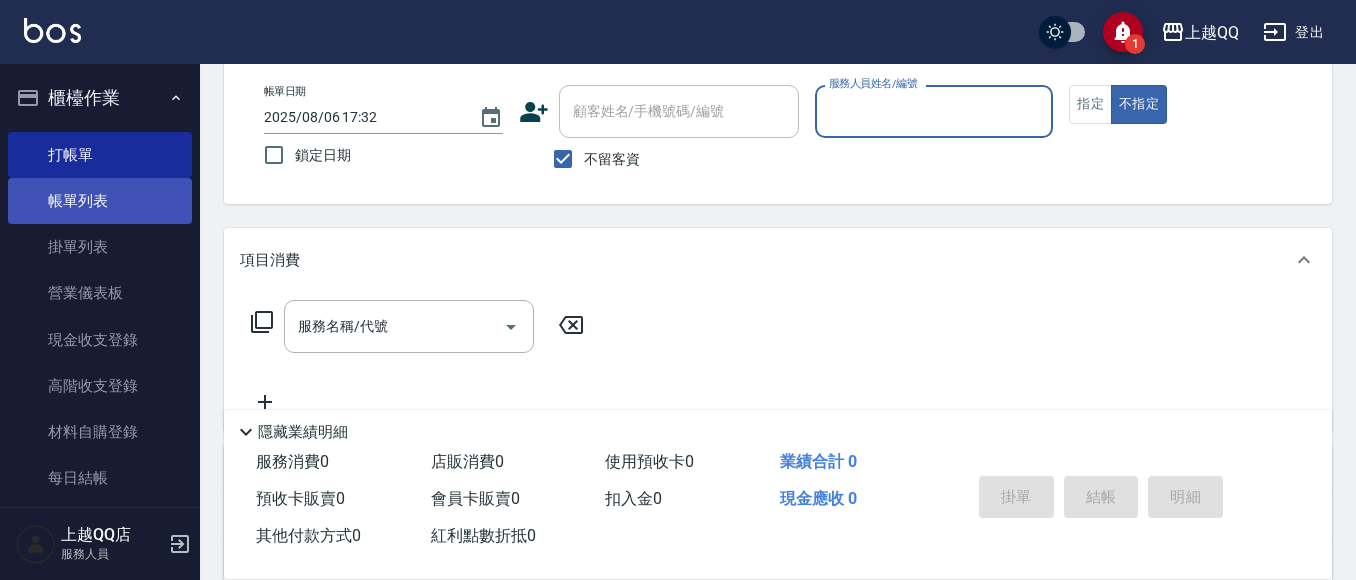 click on "帳單列表" at bounding box center [100, 201] 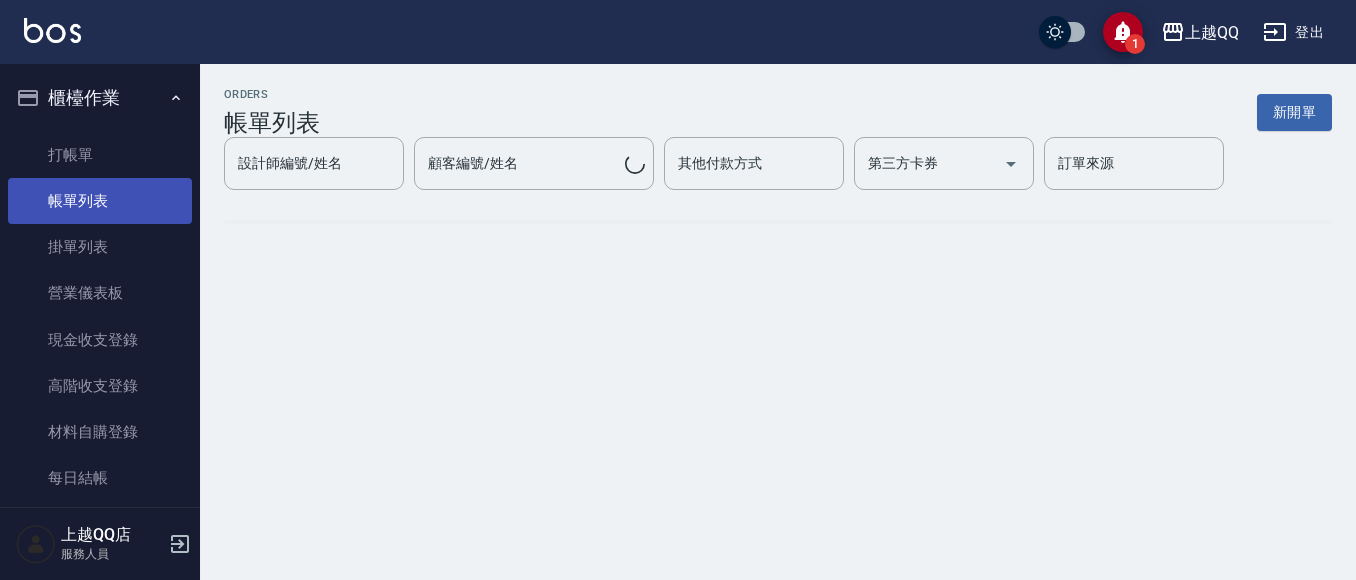 scroll, scrollTop: 0, scrollLeft: 0, axis: both 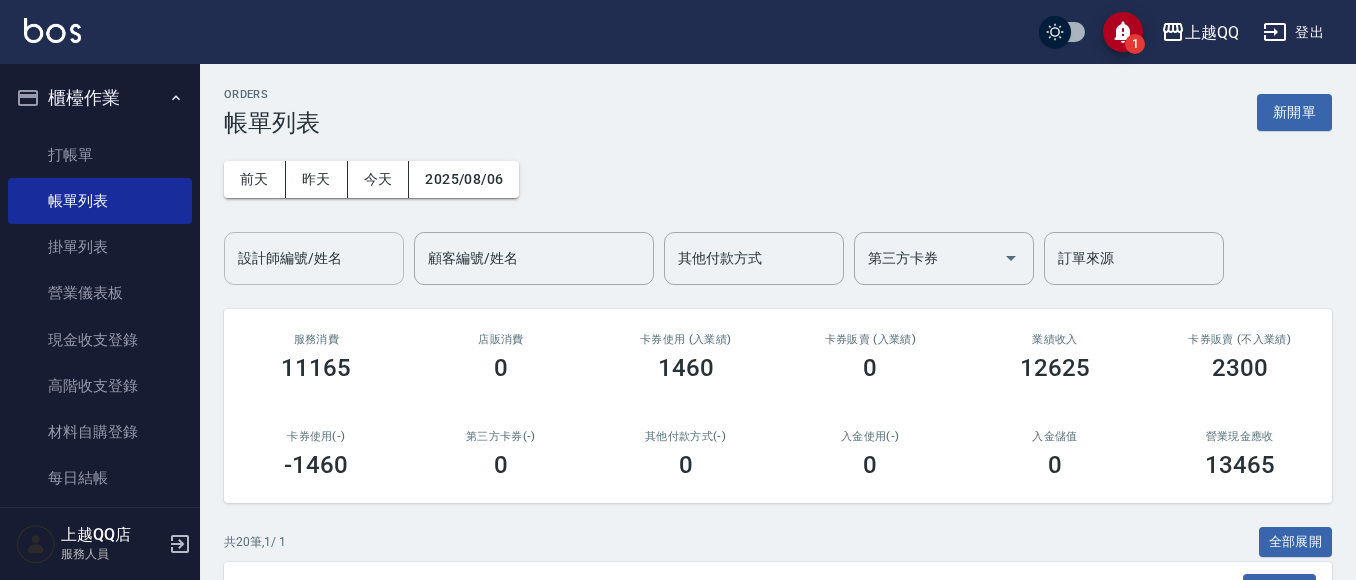 click on "設計師編號/姓名" at bounding box center [314, 258] 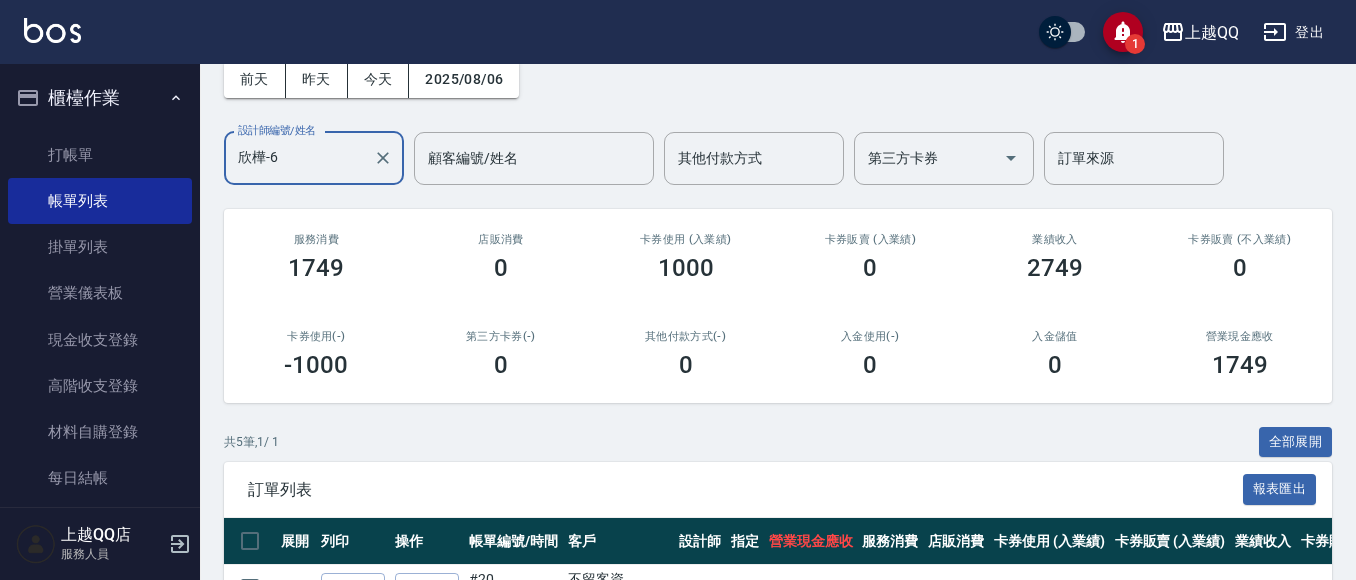 scroll, scrollTop: 420, scrollLeft: 0, axis: vertical 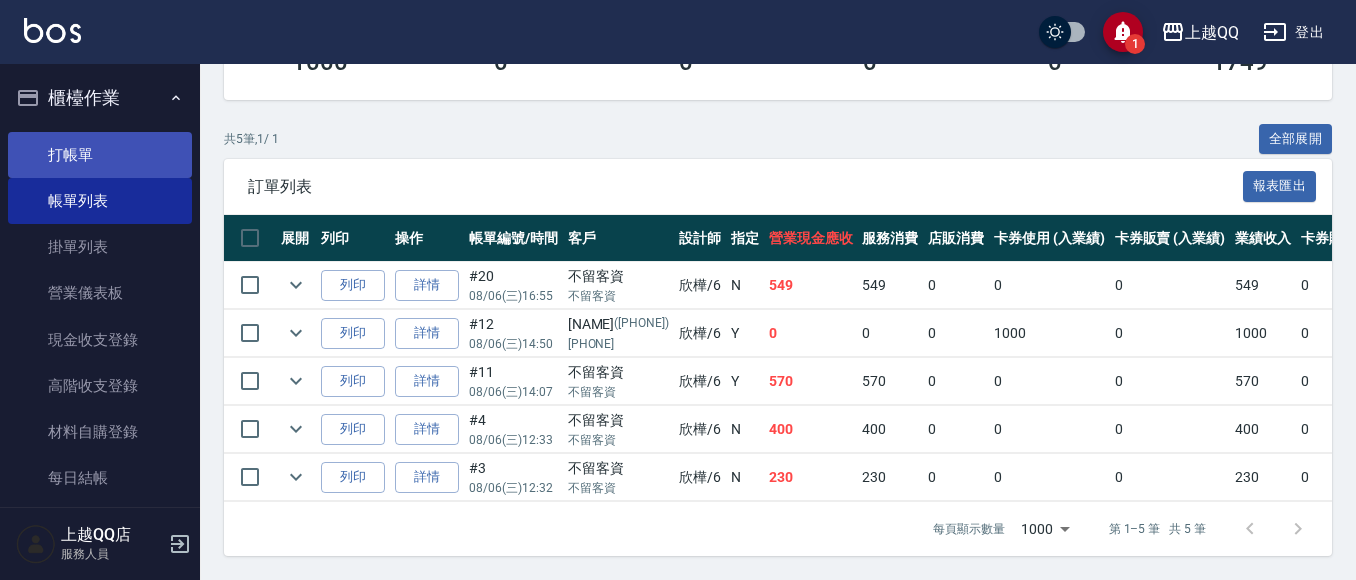type on "欣樺-6" 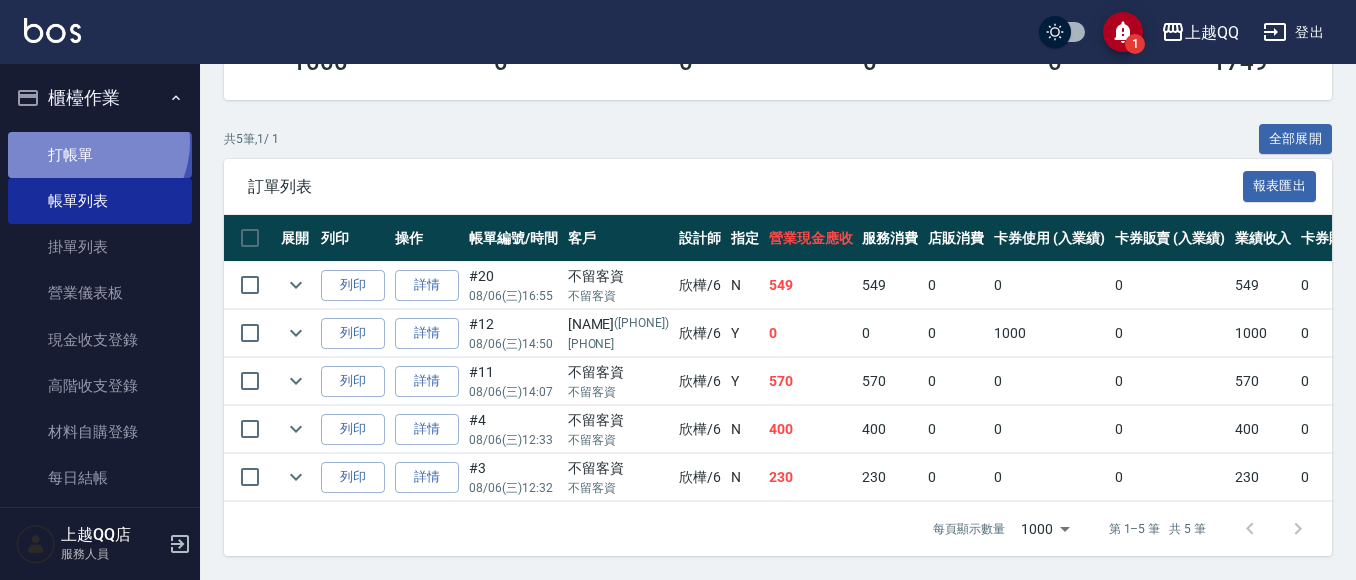 click on "打帳單" at bounding box center [100, 155] 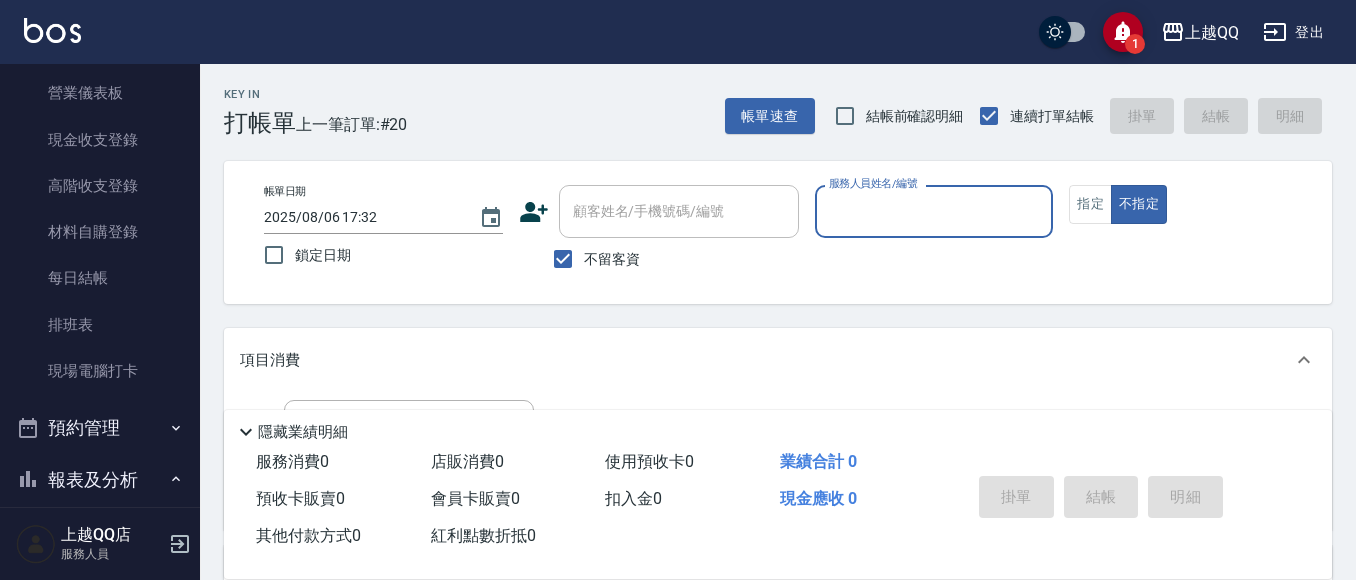 scroll, scrollTop: 0, scrollLeft: 0, axis: both 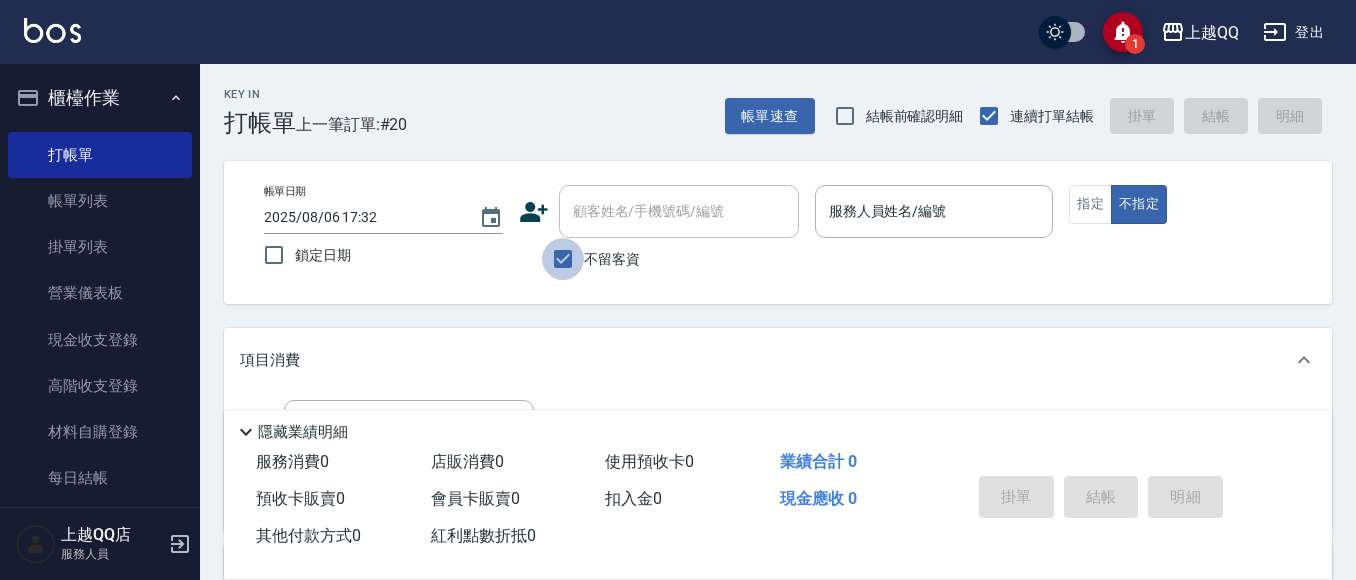 click on "不留客資" at bounding box center (563, 259) 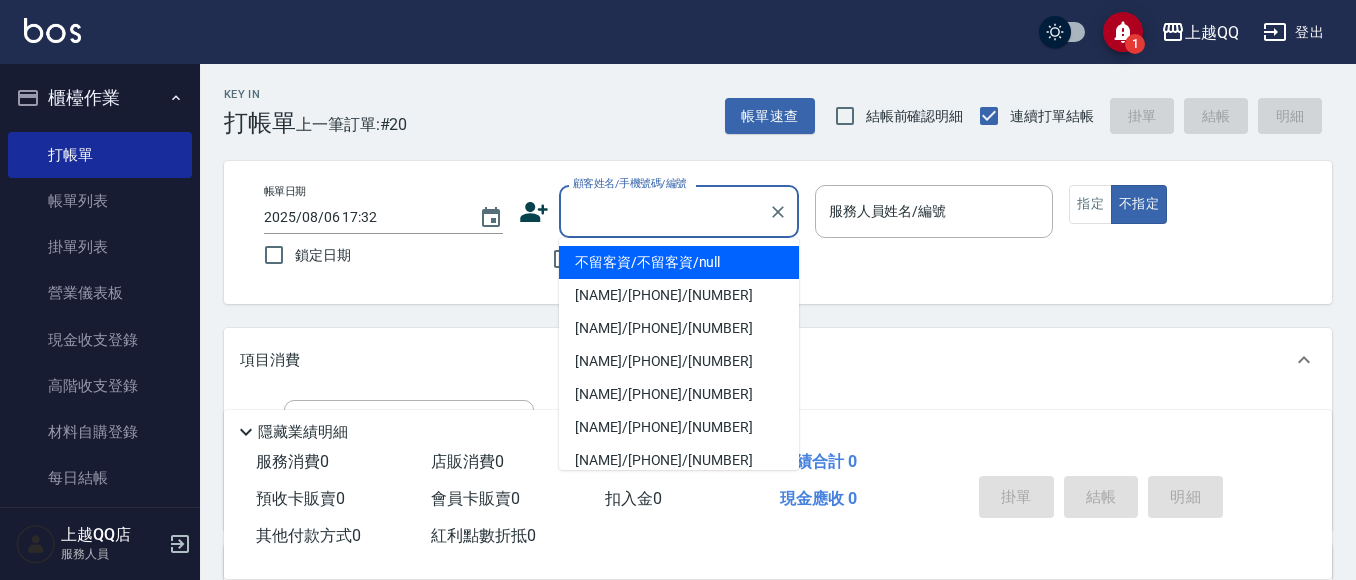 click on "顧客姓名/手機號碼/編號 顧客姓名/手機號碼/編號" at bounding box center [679, 211] 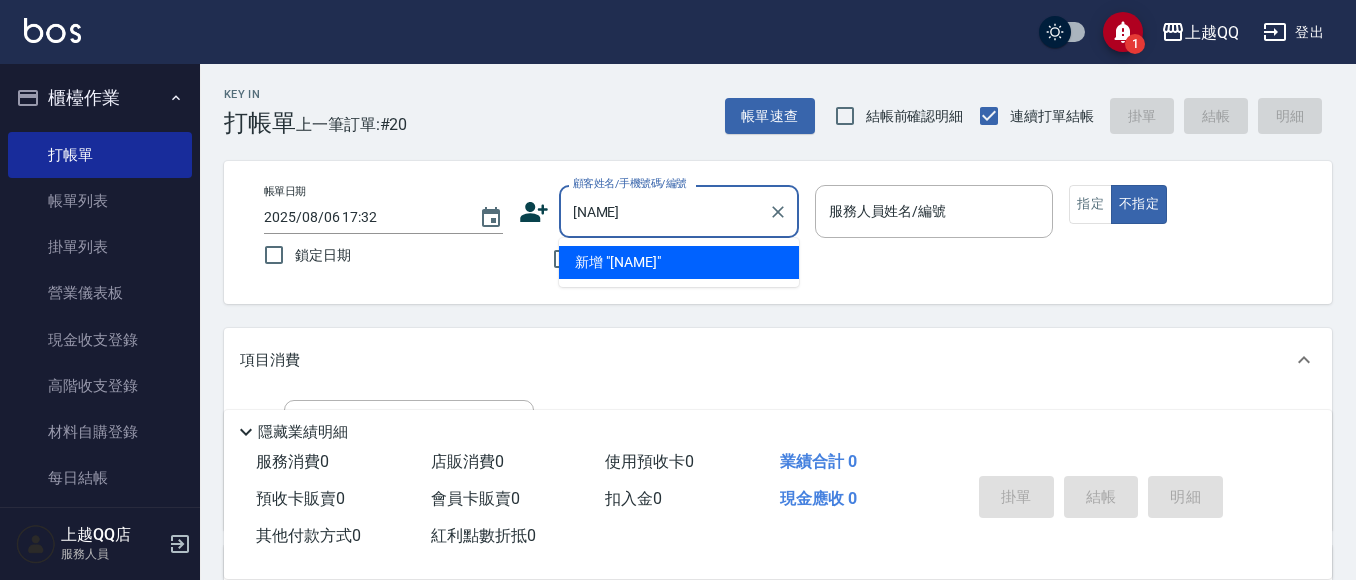 type on "[NAME]" 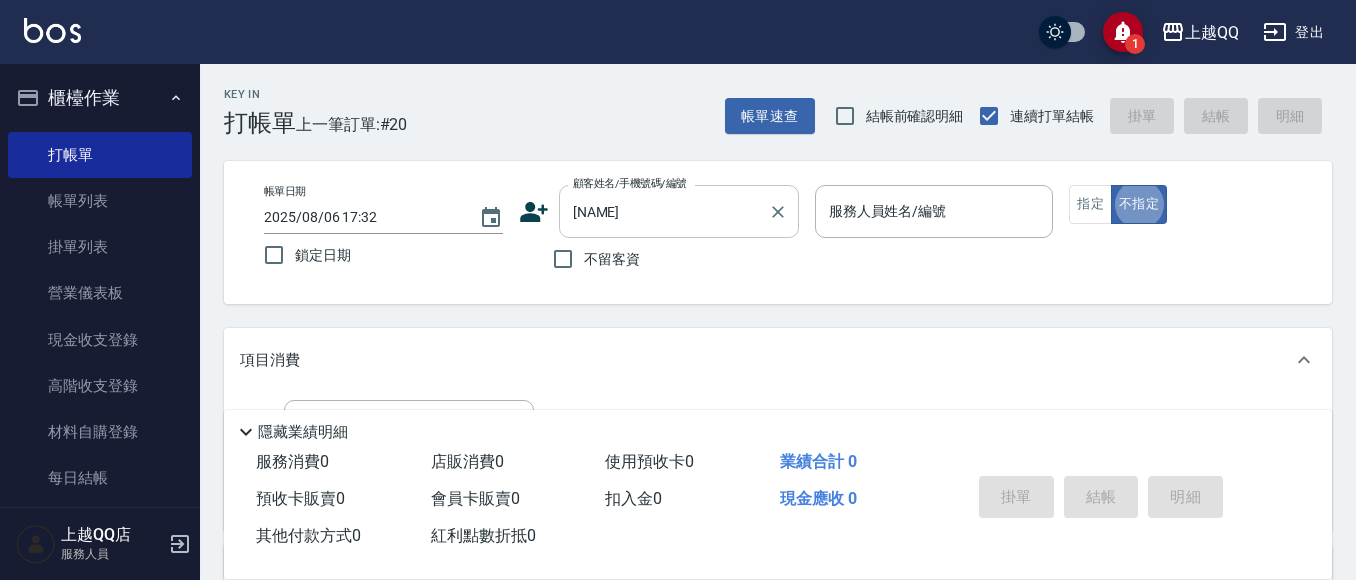 type on "false" 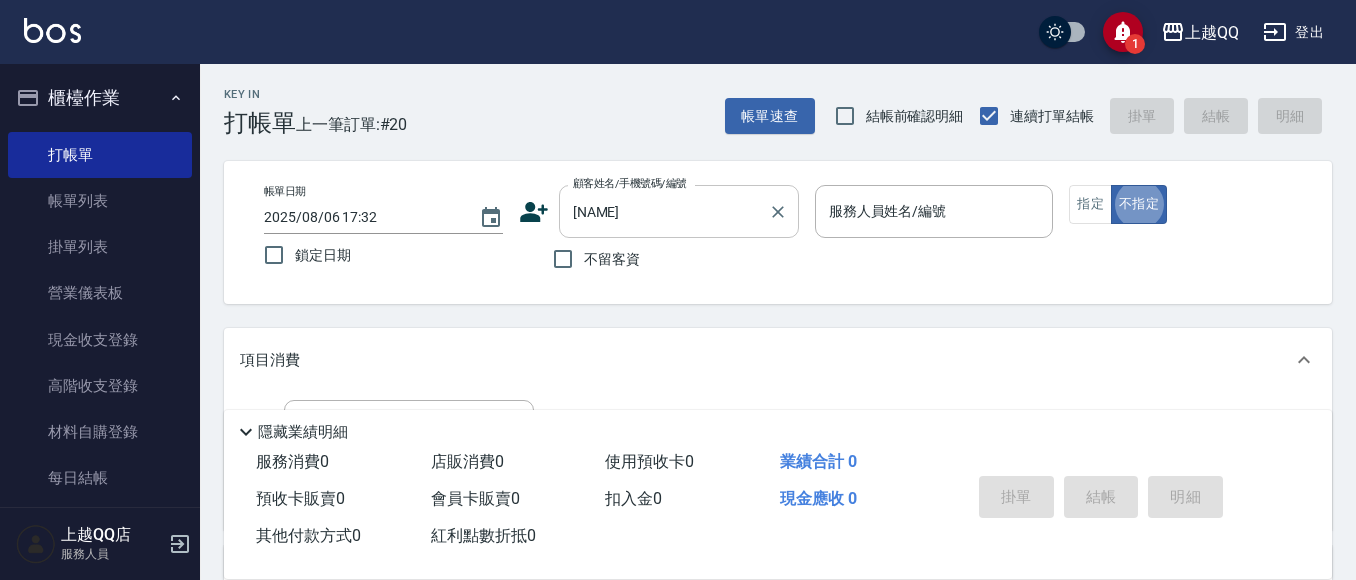 click on "[NAME] 顧客姓名/手機號碼/編號" at bounding box center [679, 211] 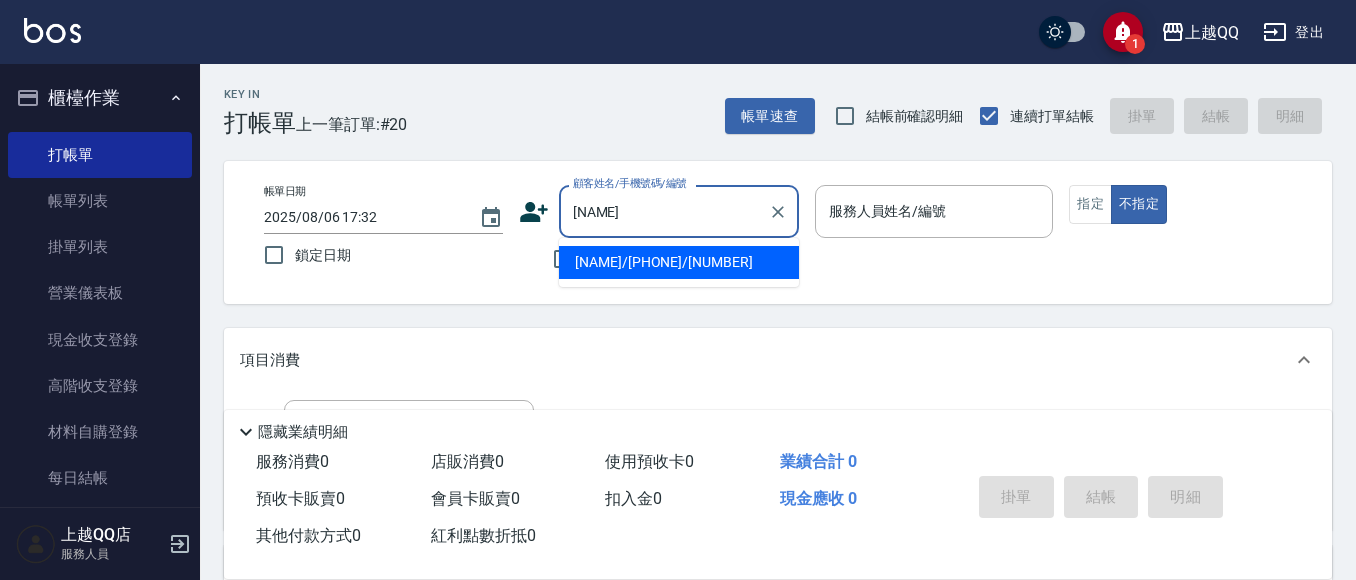 click on "[NAME]/[PHONE]/[NUMBER]" at bounding box center [679, 262] 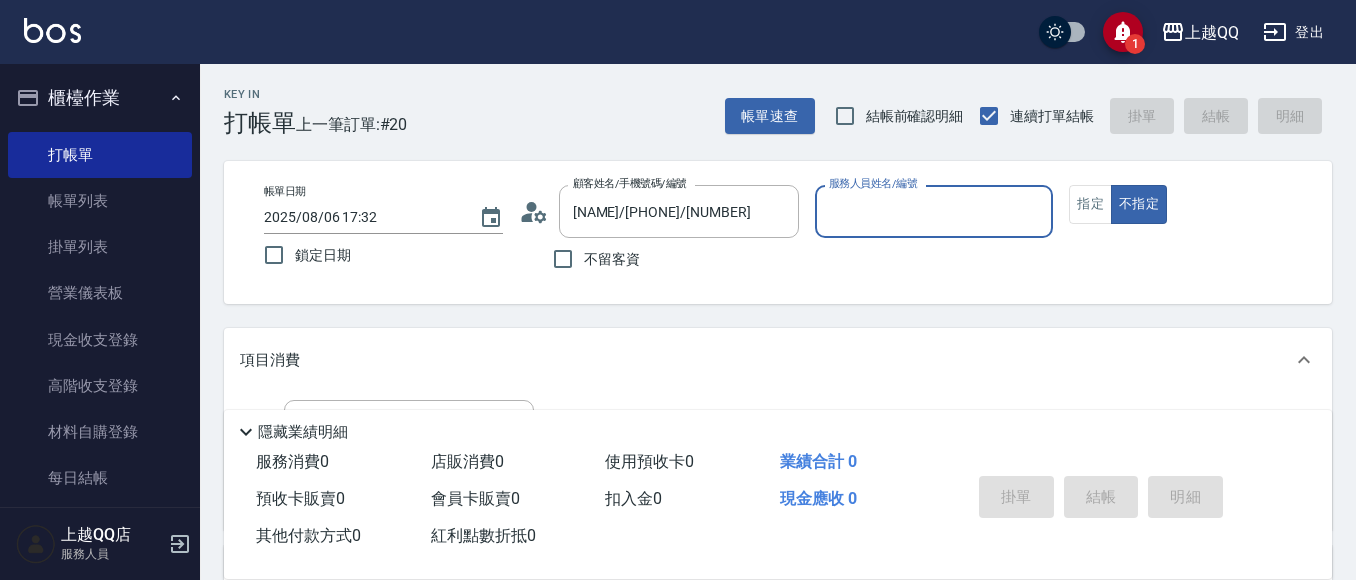 type on "孟穎-8" 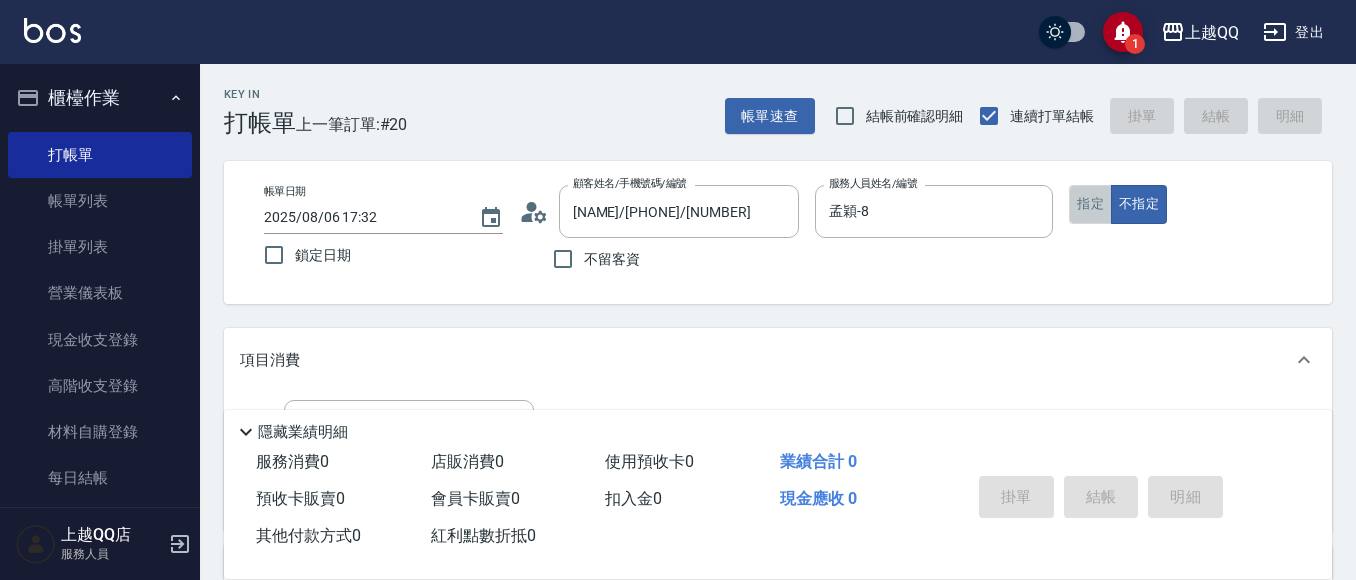click on "指定" at bounding box center [1090, 204] 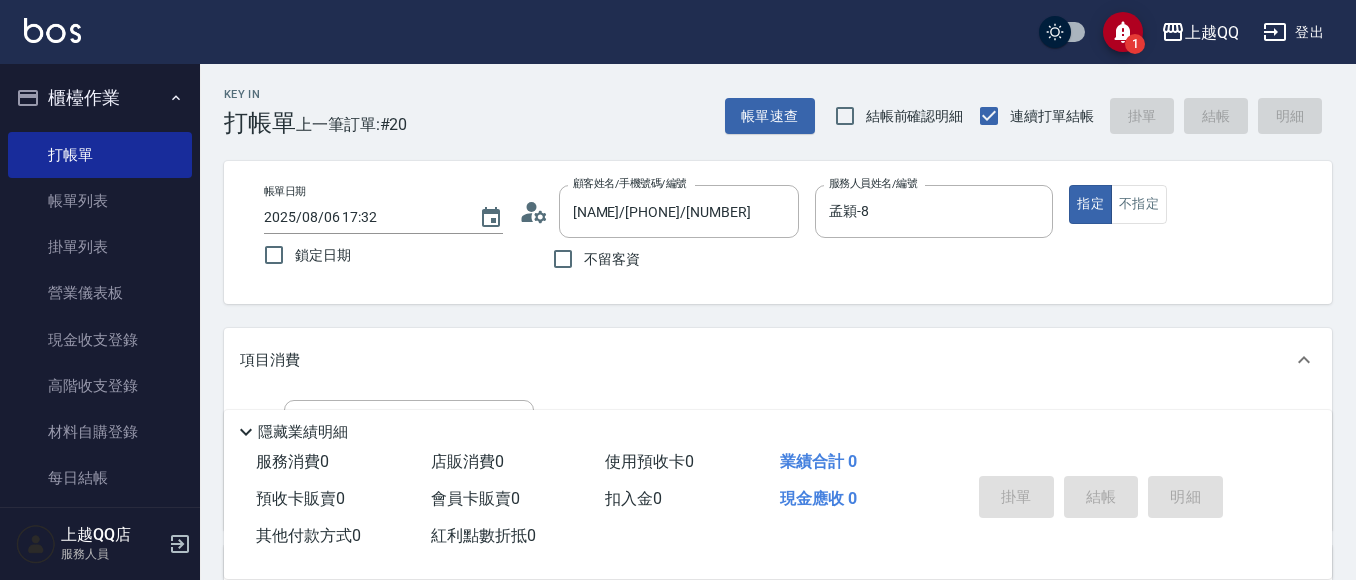 scroll, scrollTop: 175, scrollLeft: 0, axis: vertical 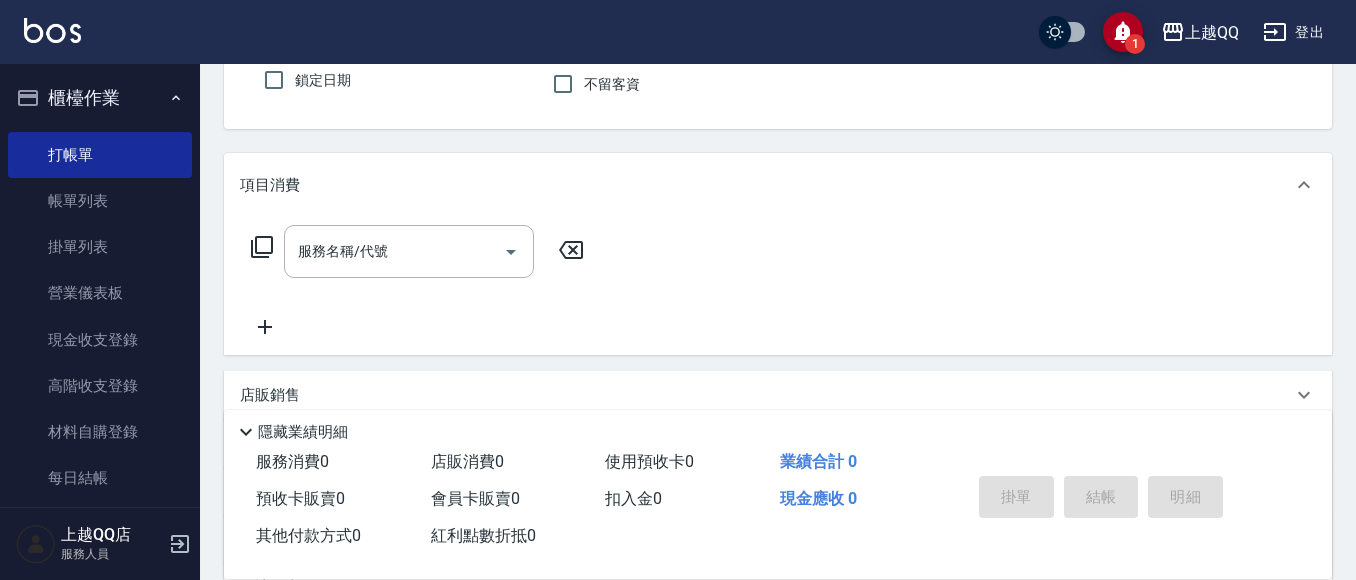 click 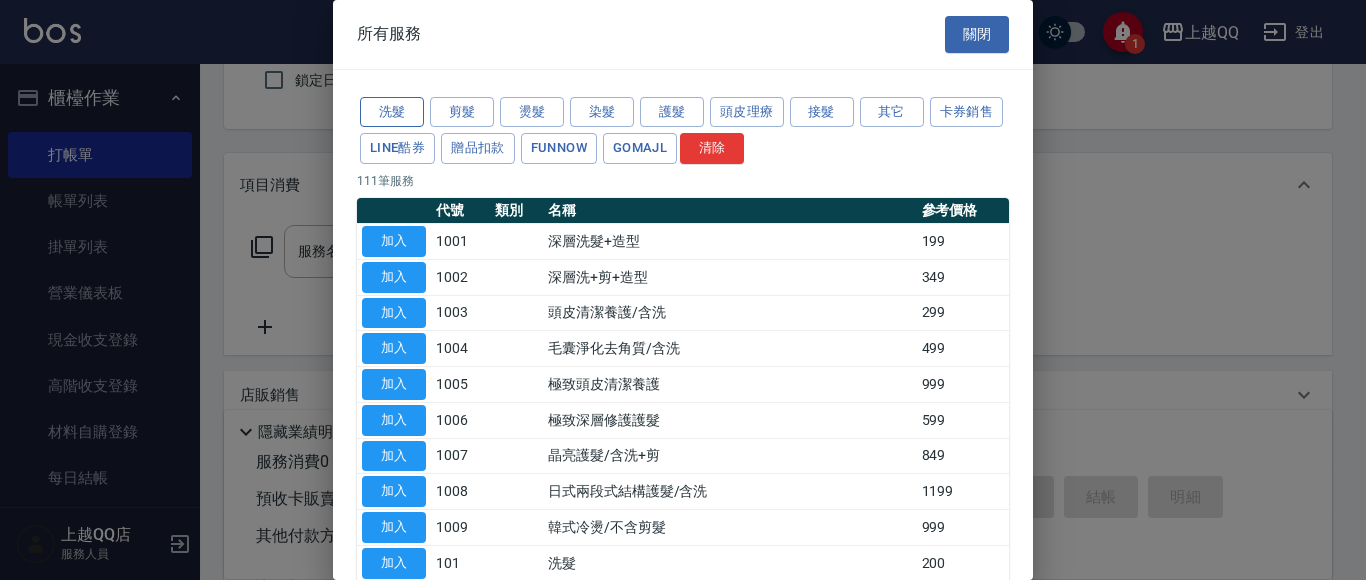 click on "洗髮" at bounding box center [392, 112] 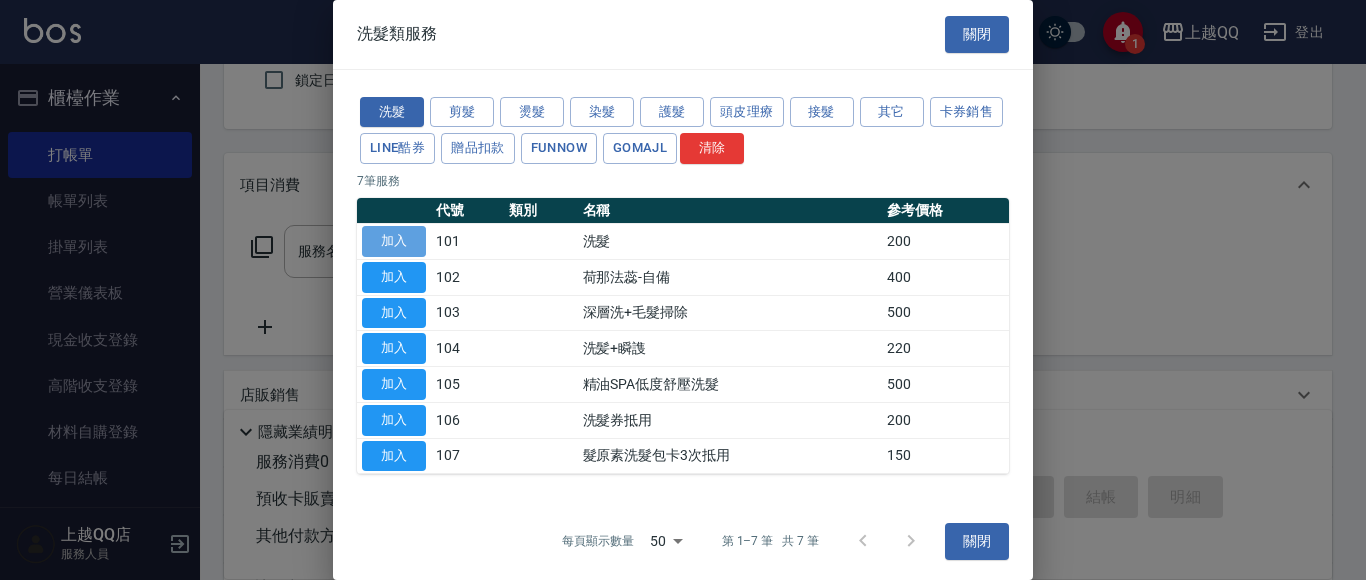 click on "加入" at bounding box center (394, 241) 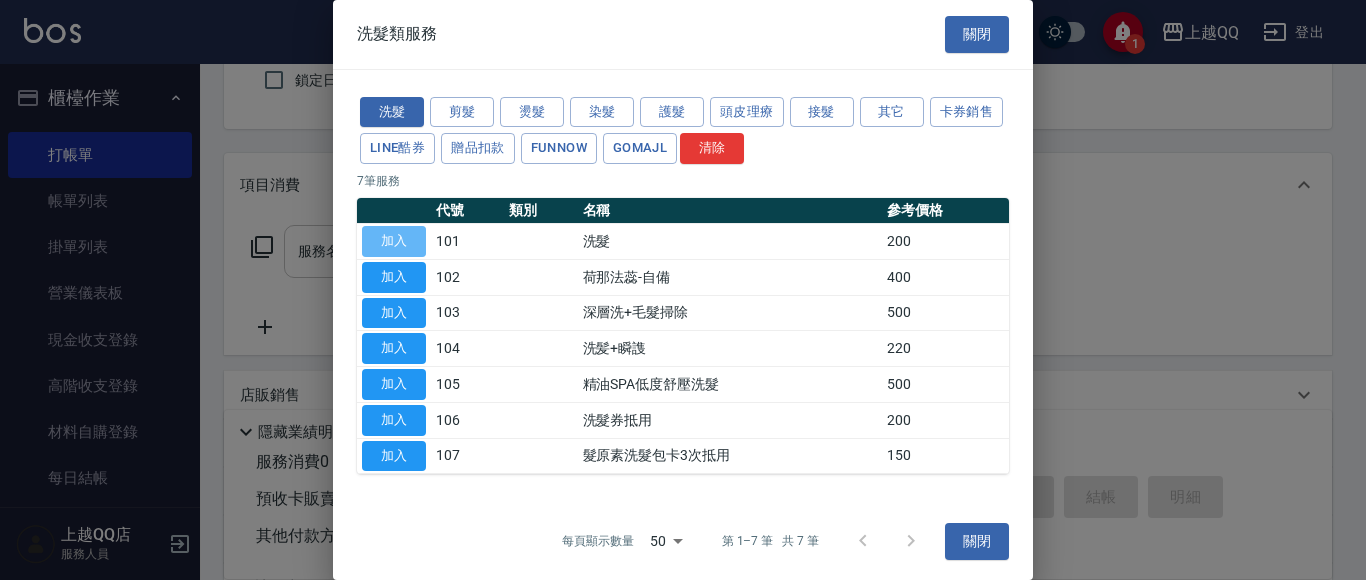 type on "洗髮(101)" 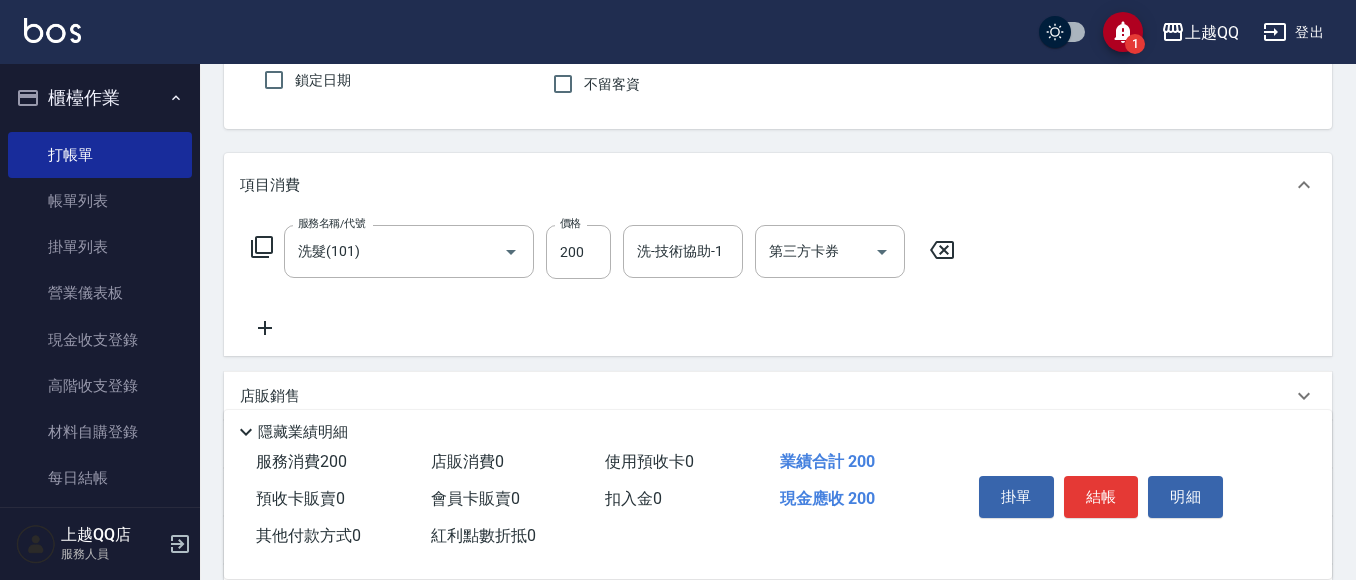 click 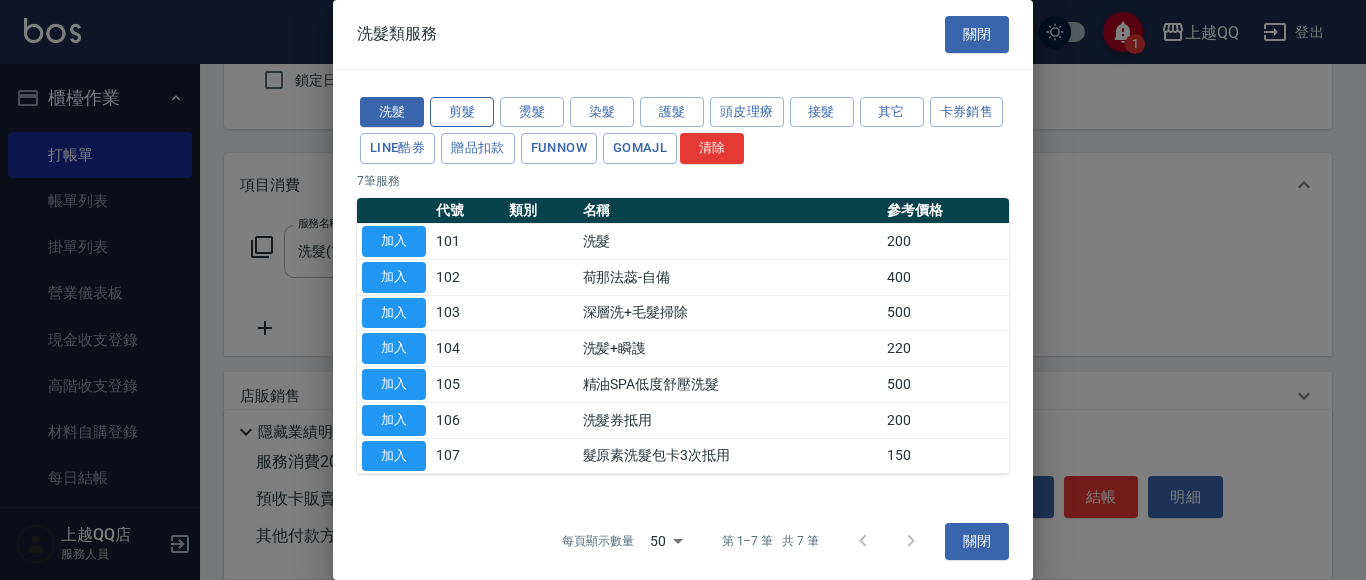 click on "剪髮" at bounding box center (462, 112) 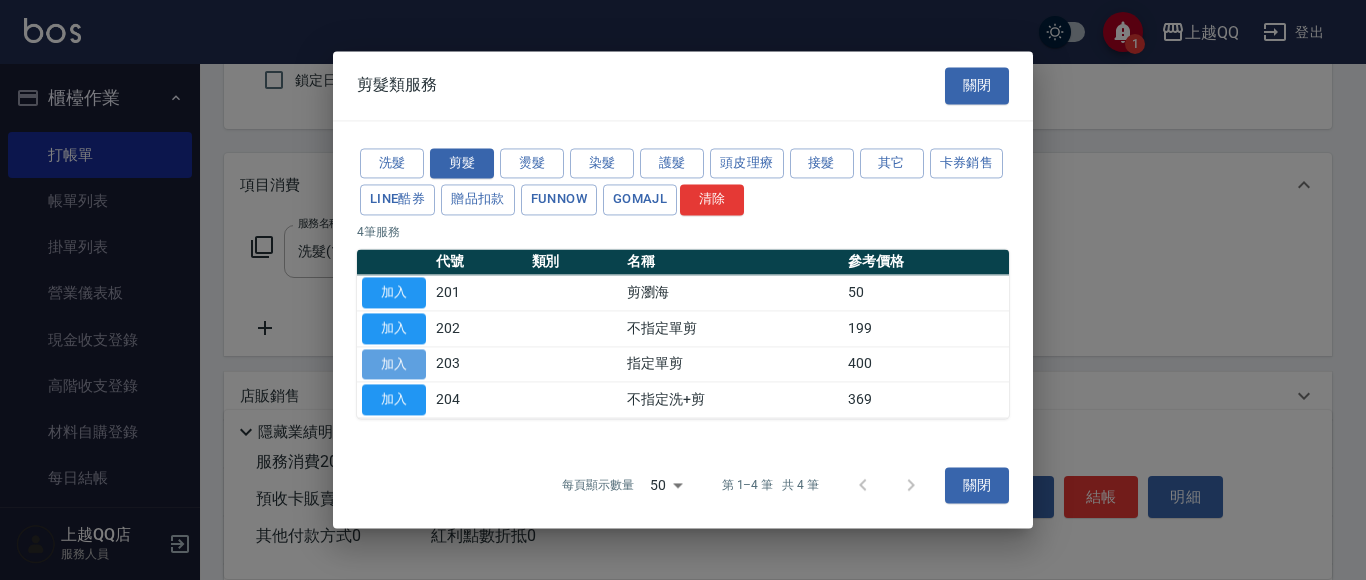 click on "加入" at bounding box center [394, 364] 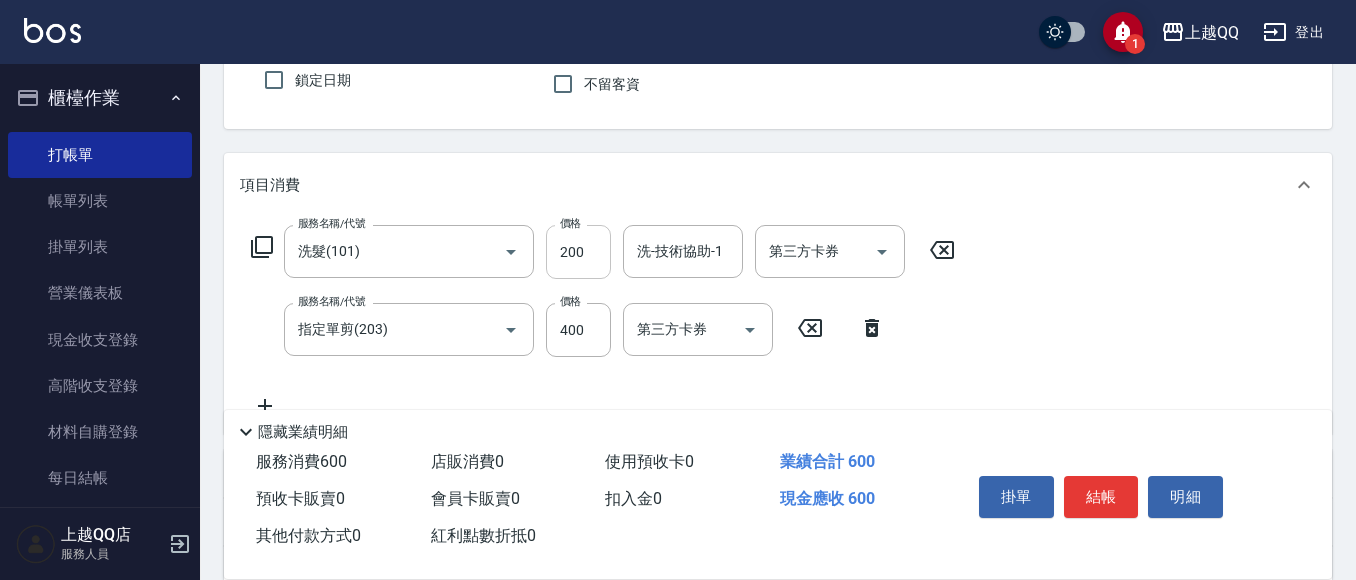 click on "200" at bounding box center (578, 252) 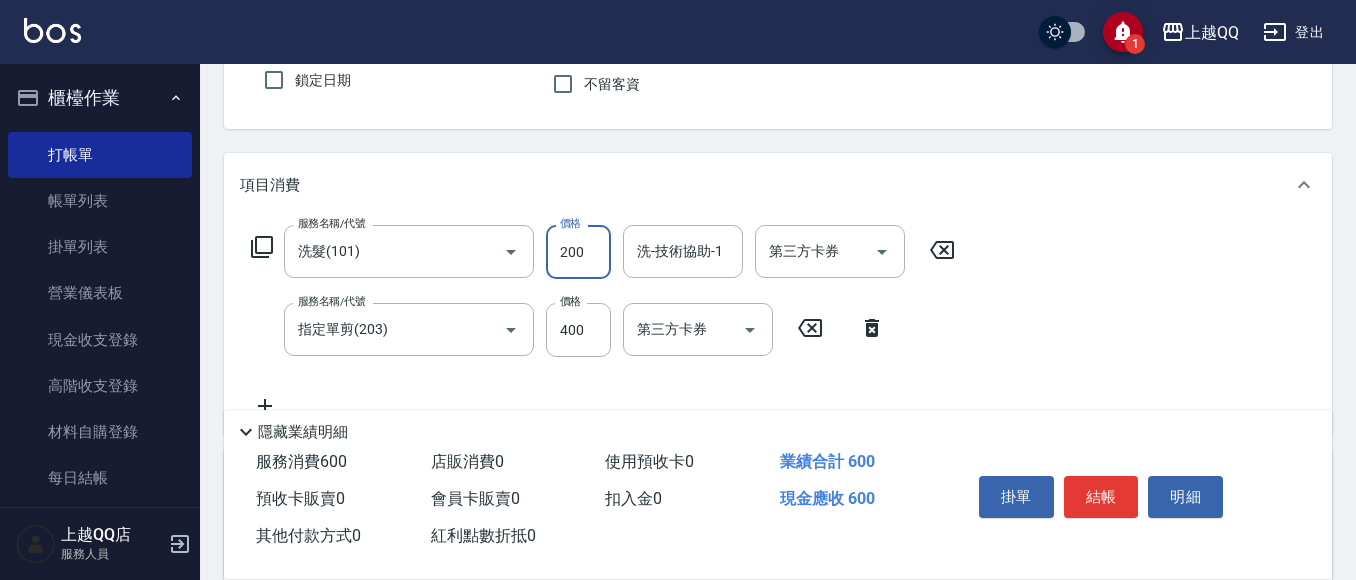 click on "200" at bounding box center [578, 252] 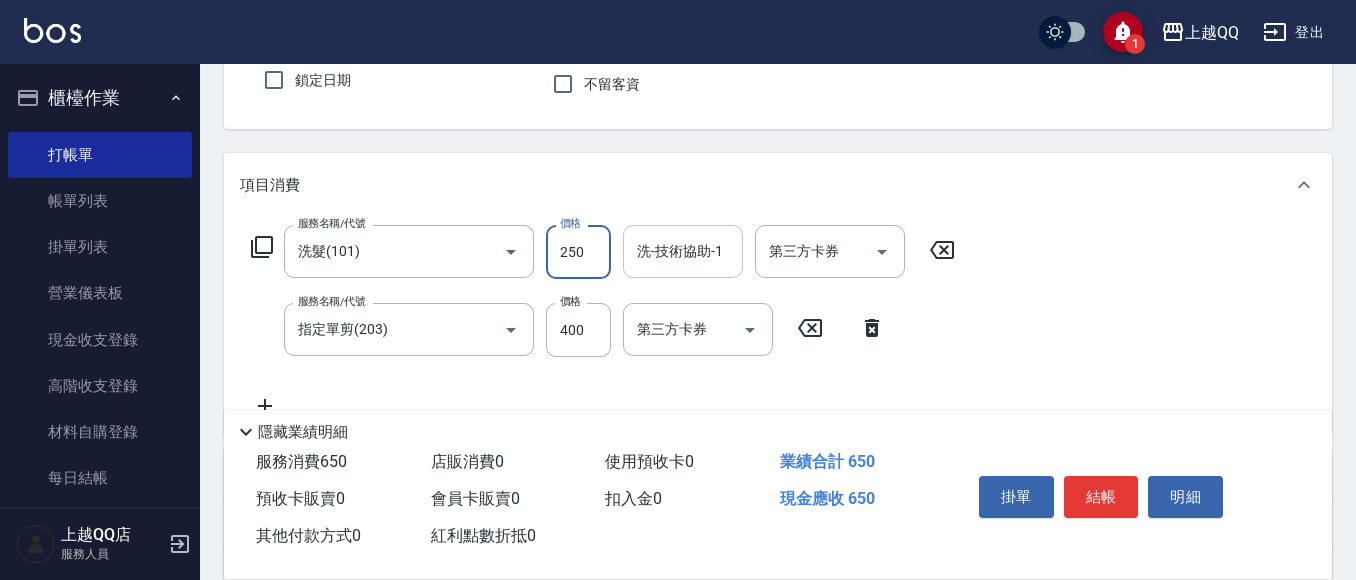 type on "250" 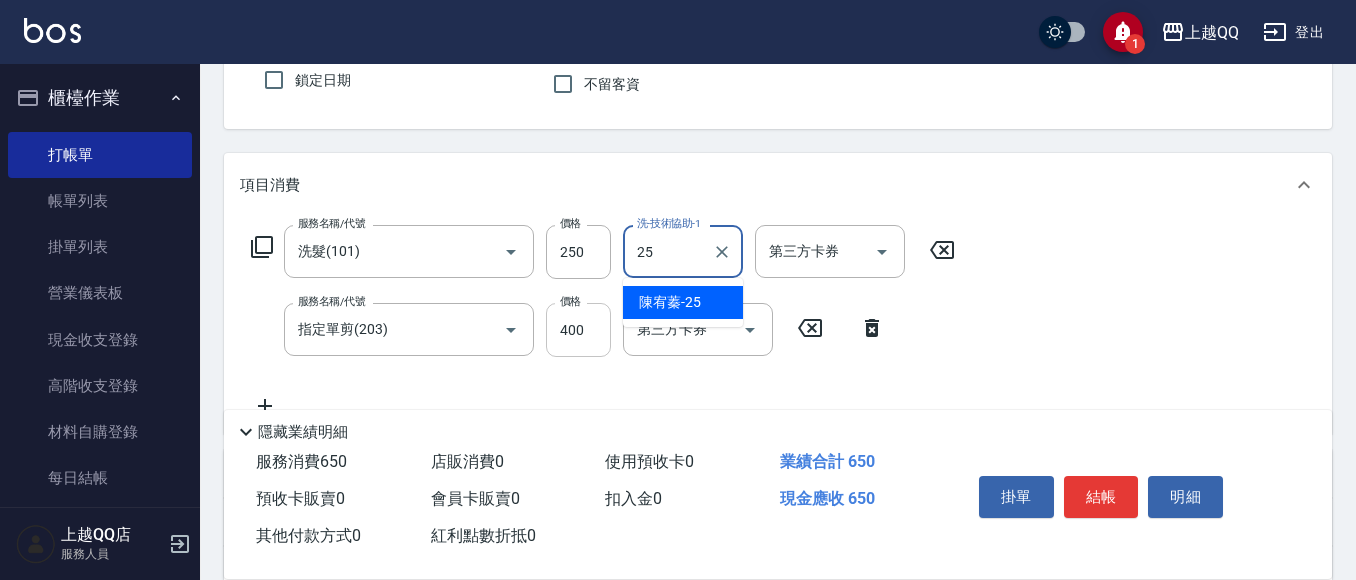 type on "25" 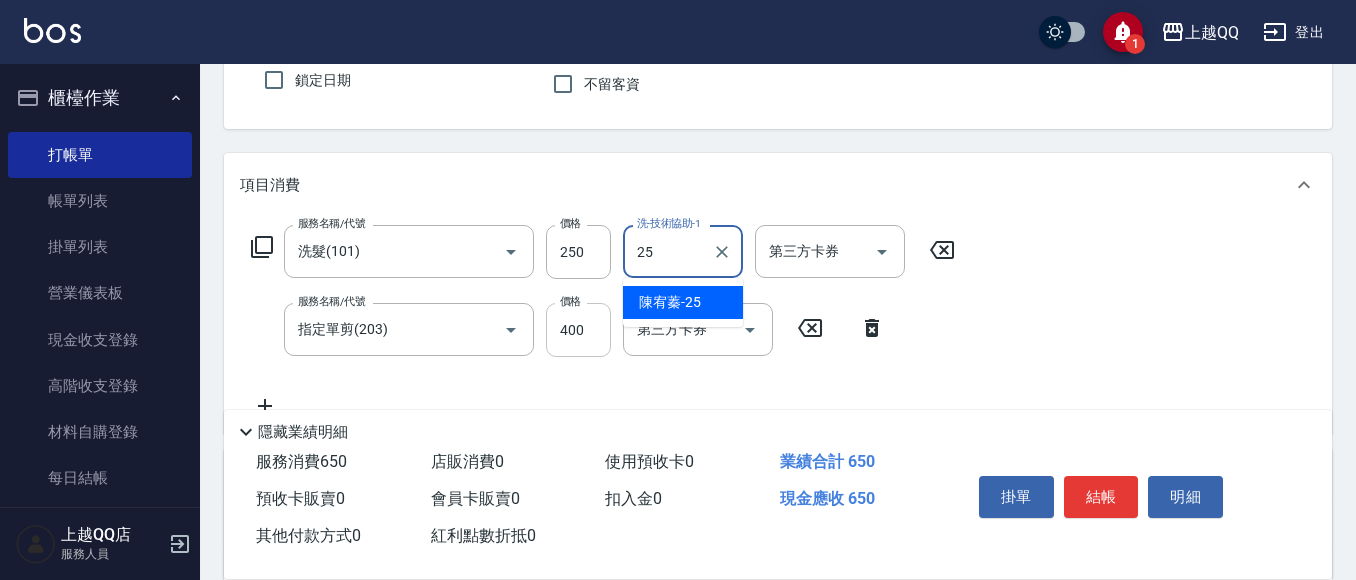 type 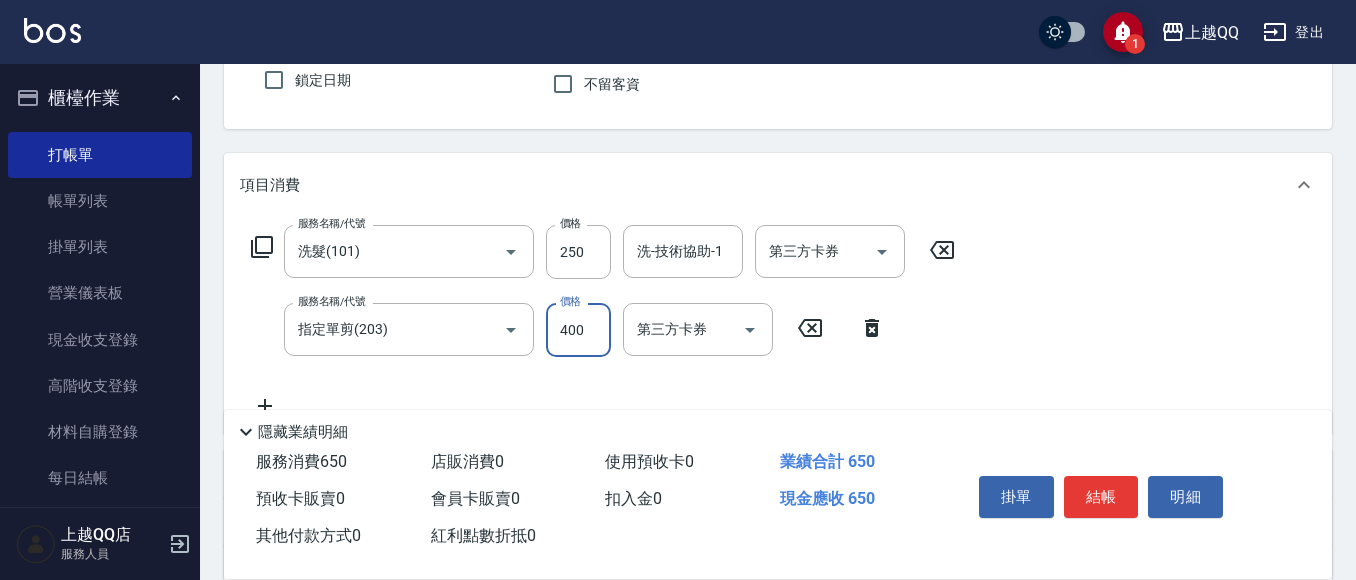 click on "400" at bounding box center (578, 330) 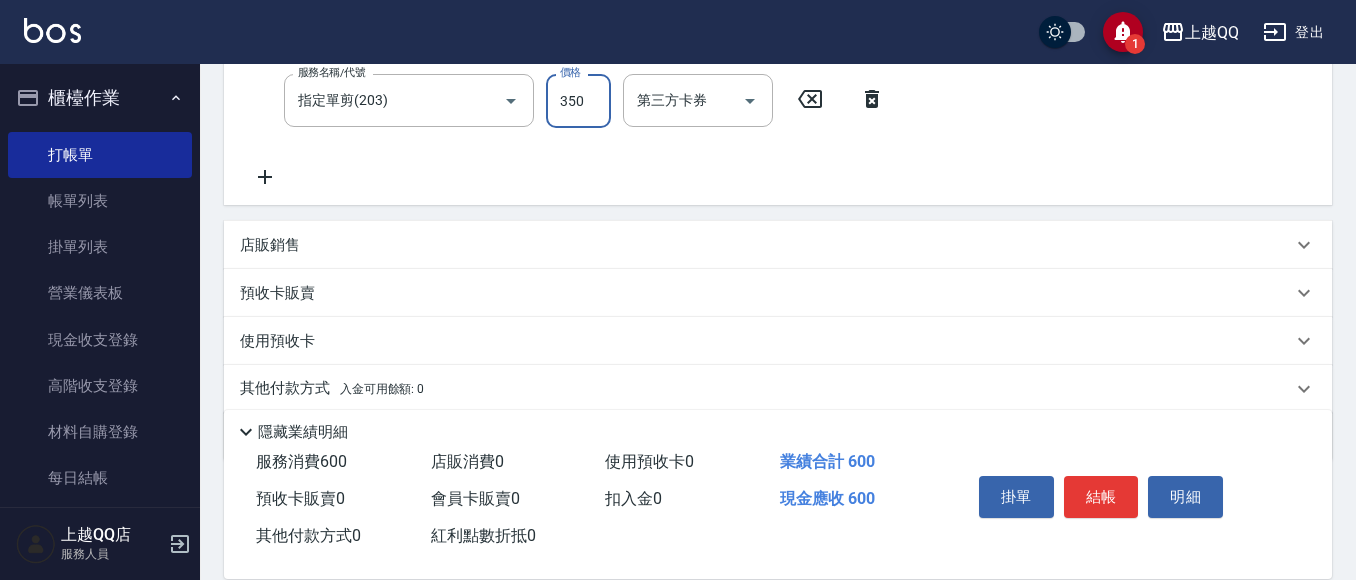 scroll, scrollTop: 454, scrollLeft: 0, axis: vertical 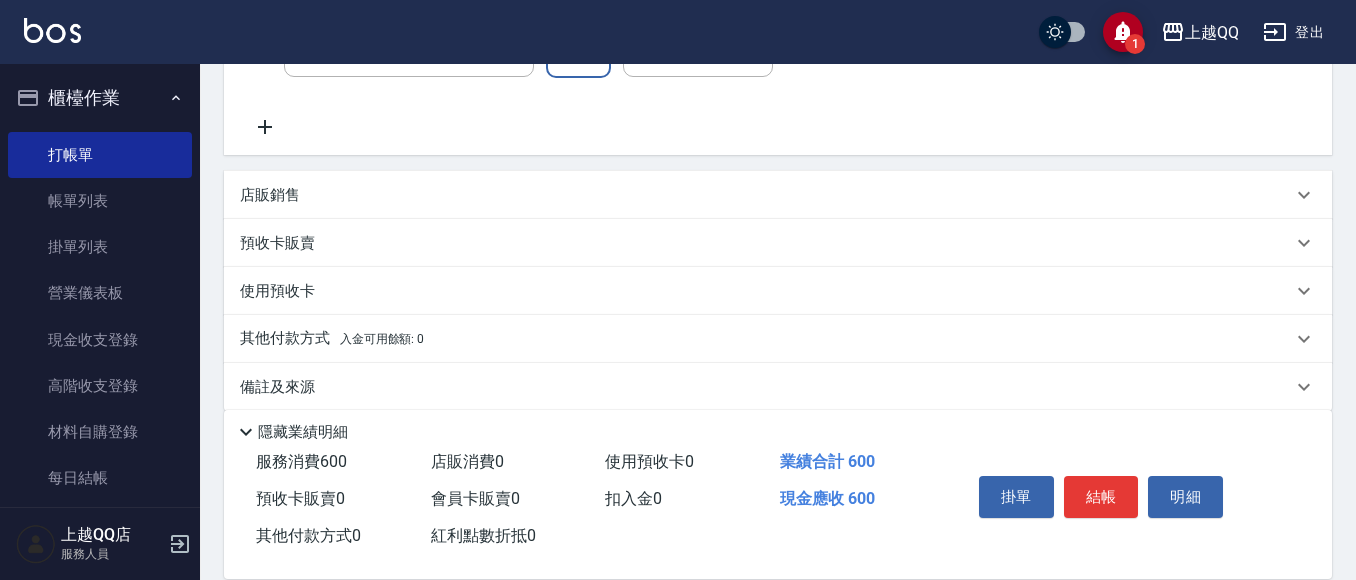 type on "350" 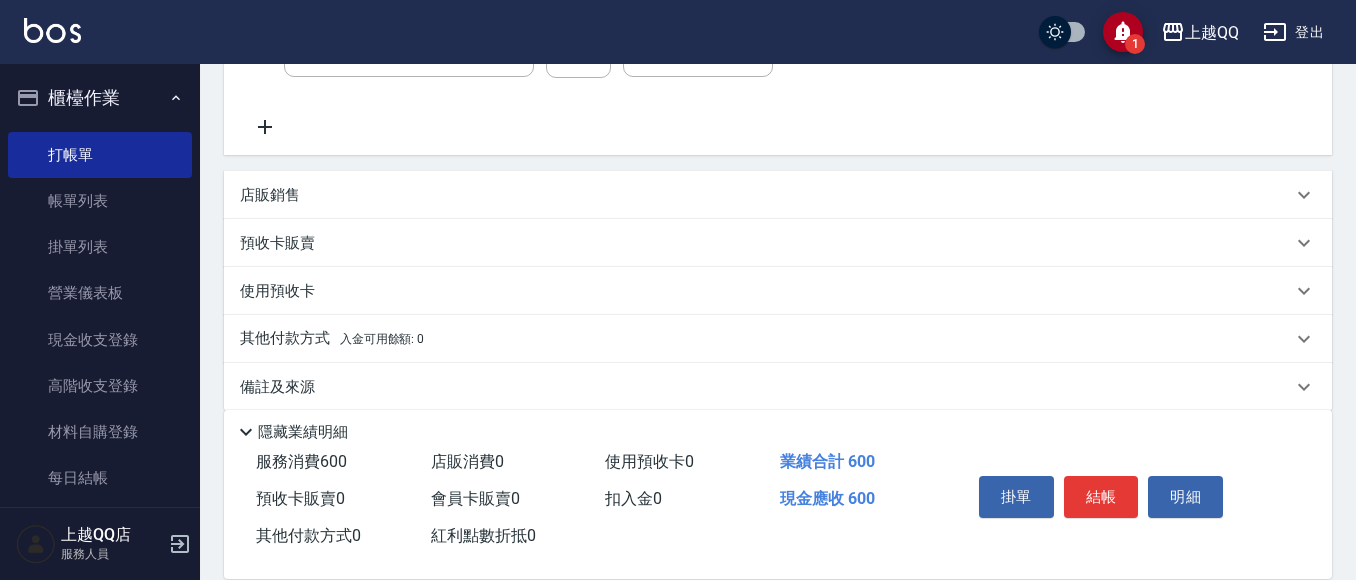 click on "店販銷售" at bounding box center [766, 195] 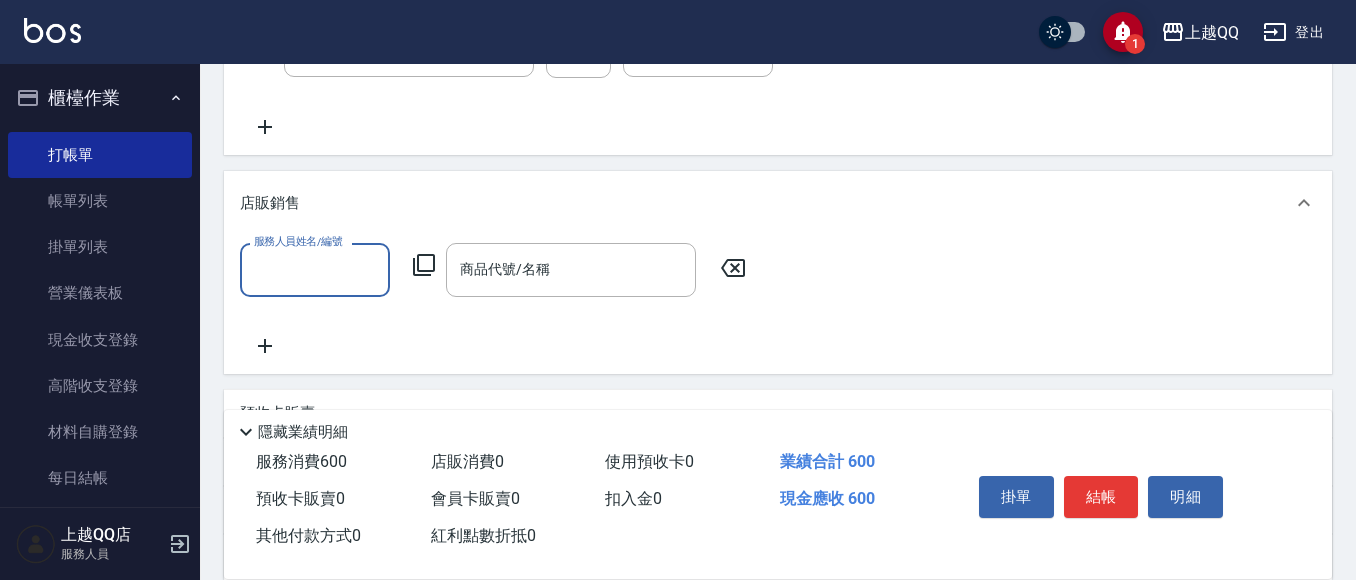scroll, scrollTop: 0, scrollLeft: 0, axis: both 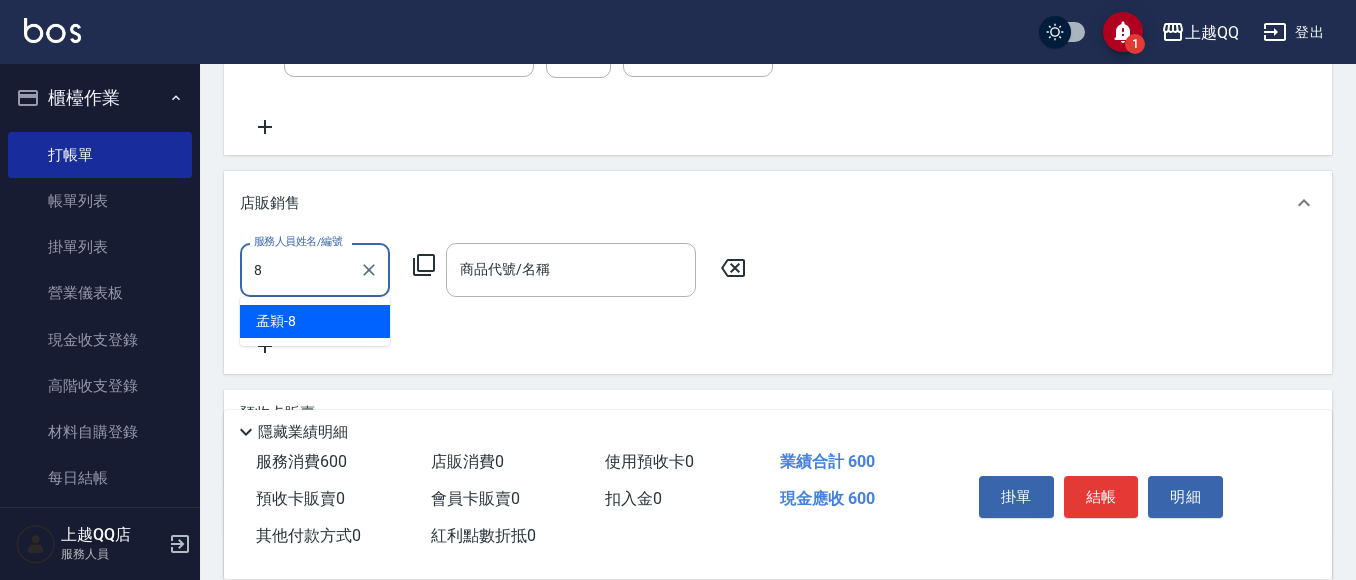 click on "孟穎 -8" at bounding box center (315, 321) 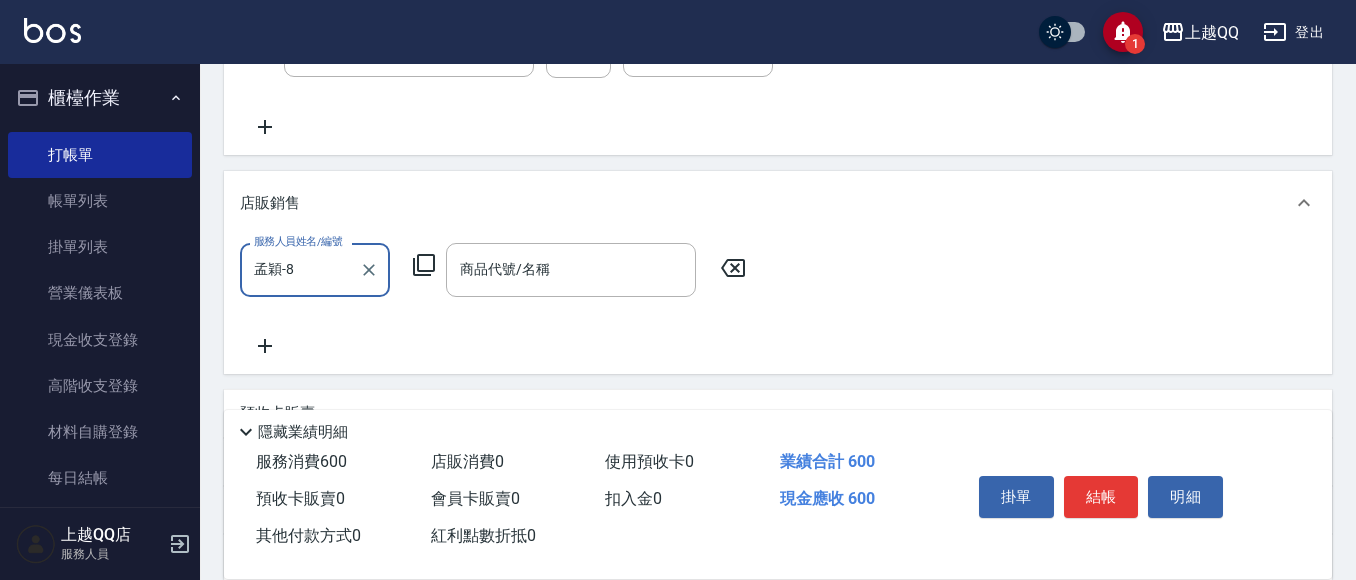 type on "孟穎-8" 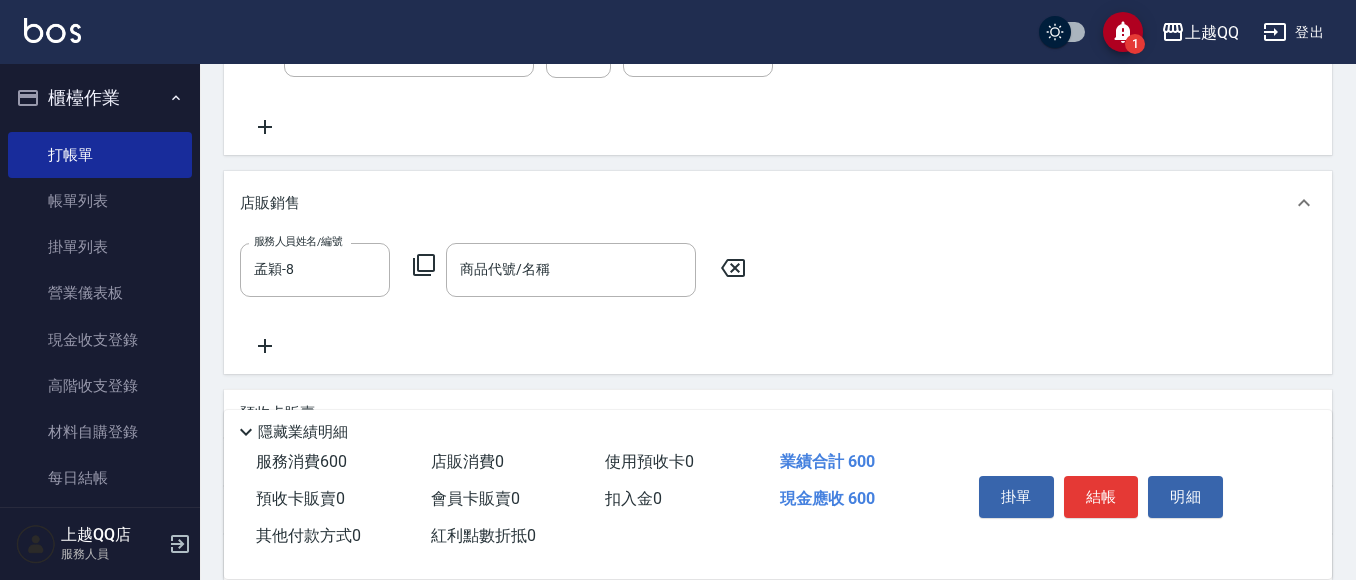click 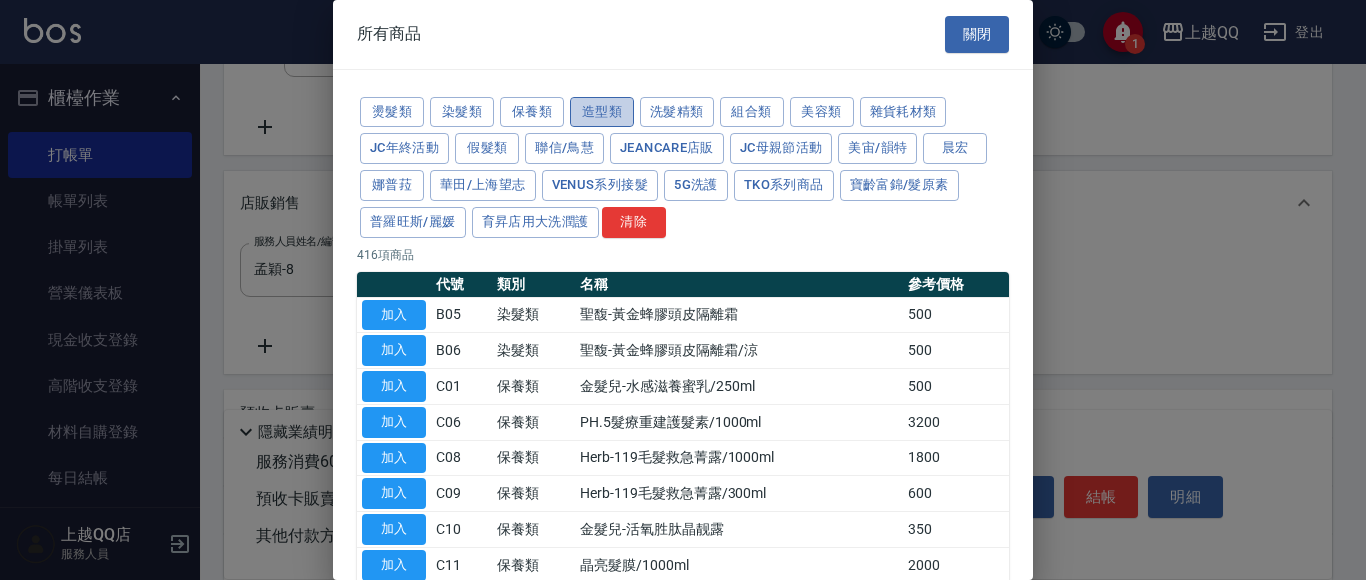 click on "造型類" at bounding box center [602, 112] 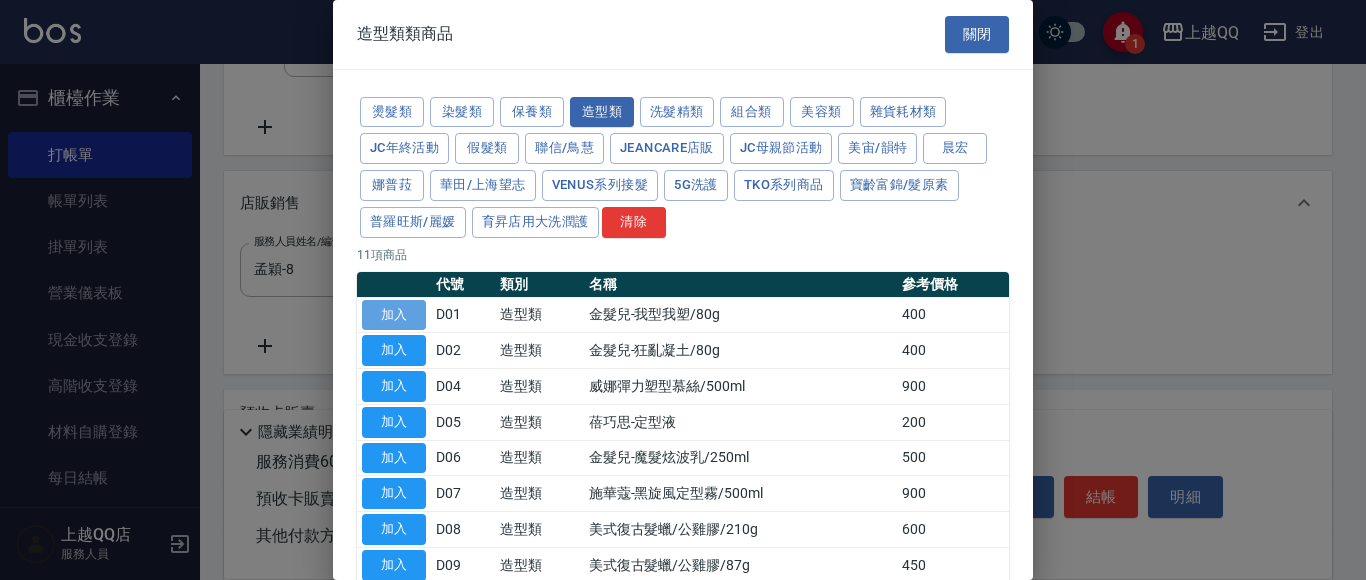 click on "加入" at bounding box center (394, 315) 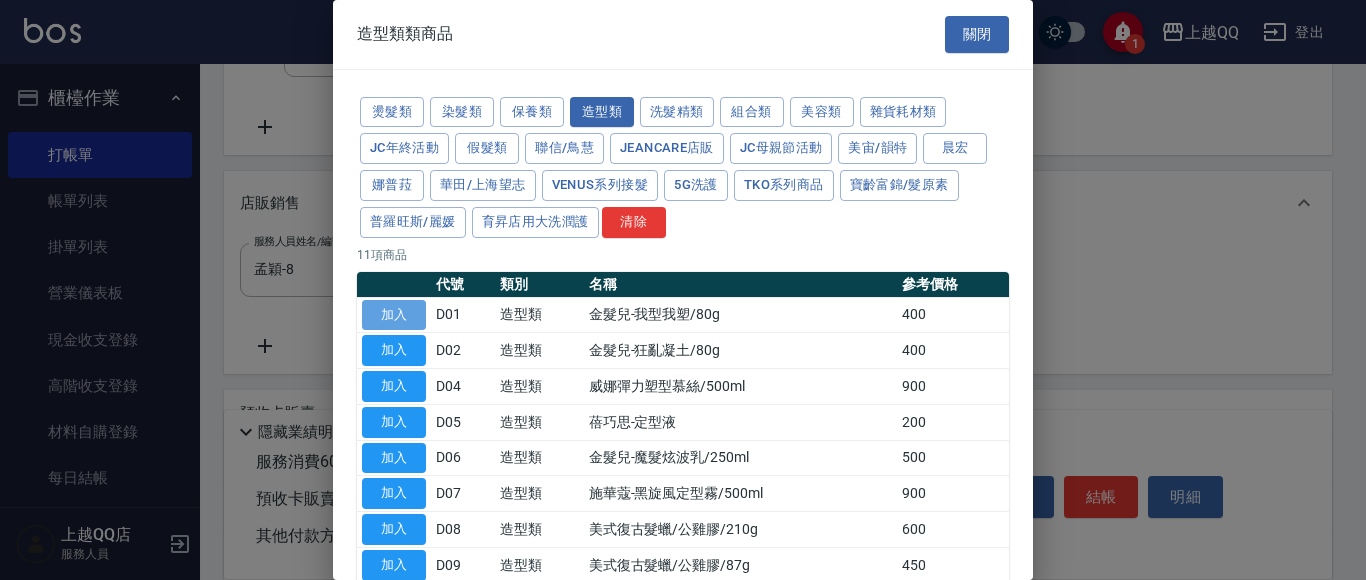 type on "金髮兒-我型我塑/80g" 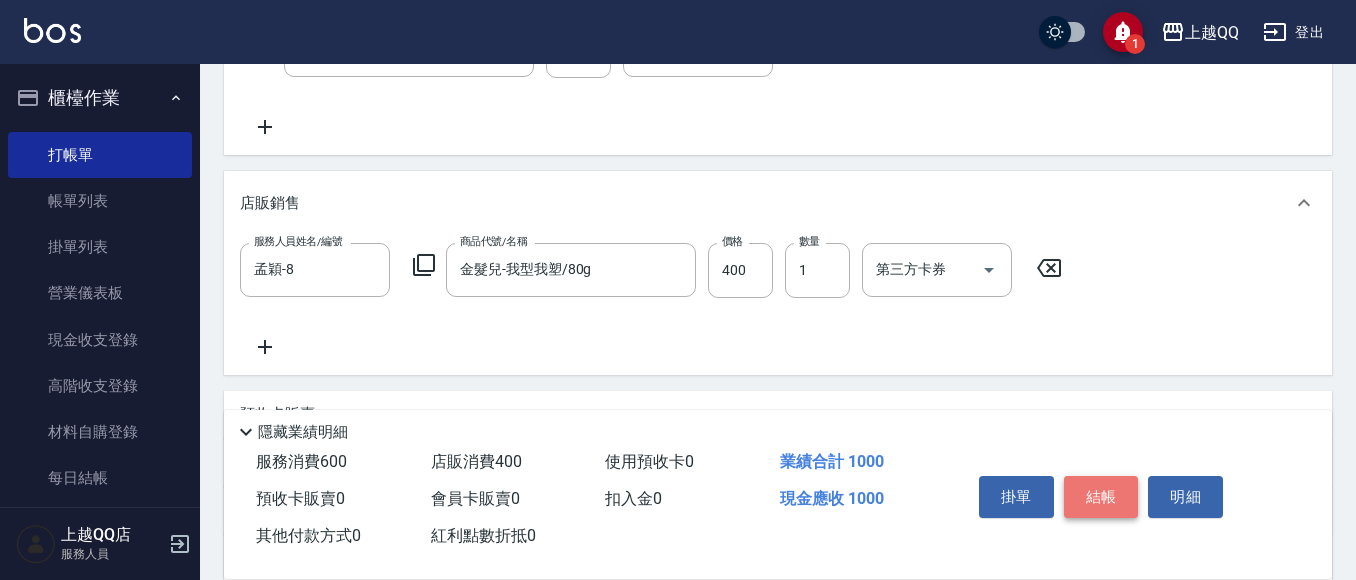 click on "結帳" at bounding box center [1101, 497] 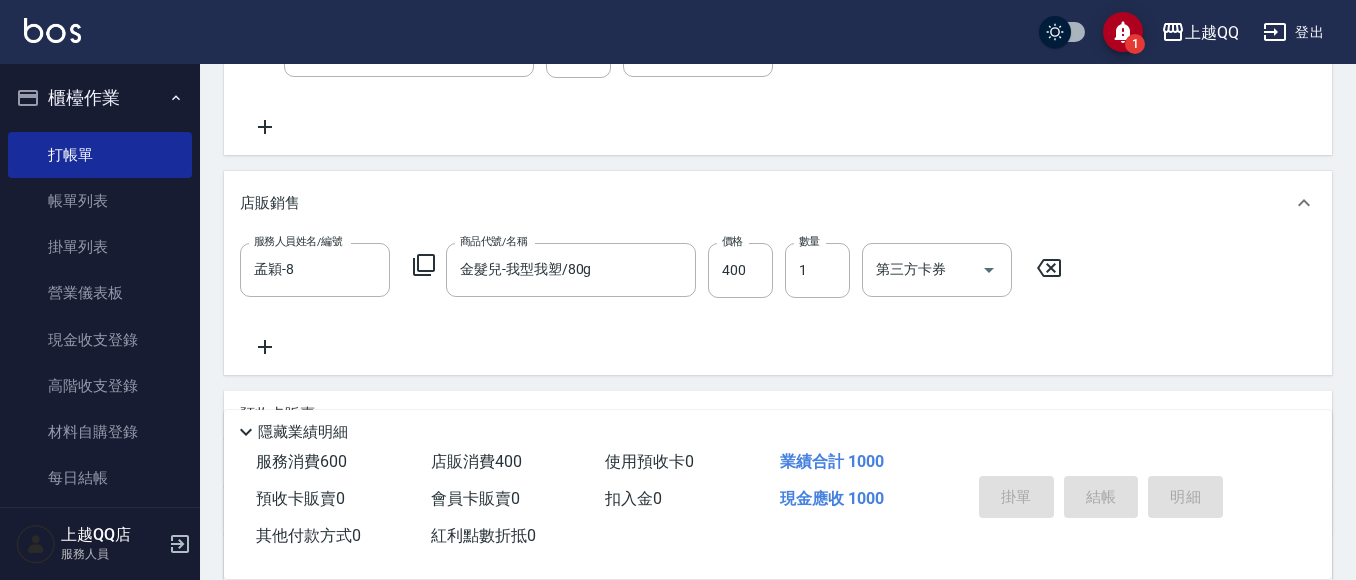 type on "[DATE] [TIME]" 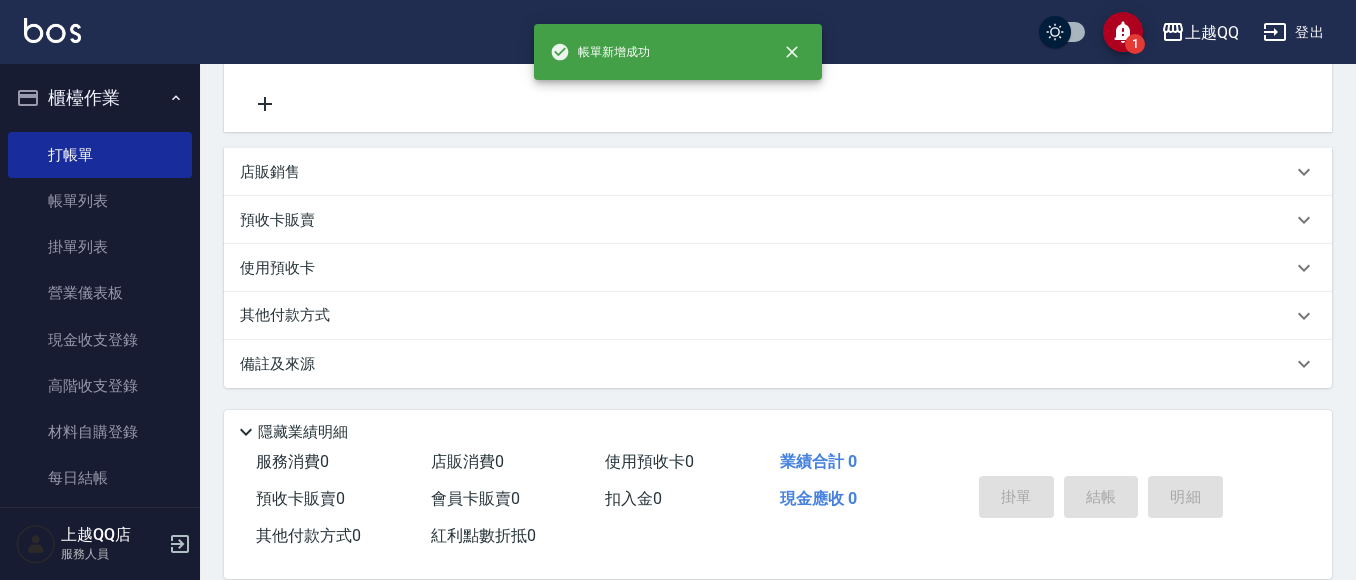 scroll, scrollTop: 0, scrollLeft: 0, axis: both 